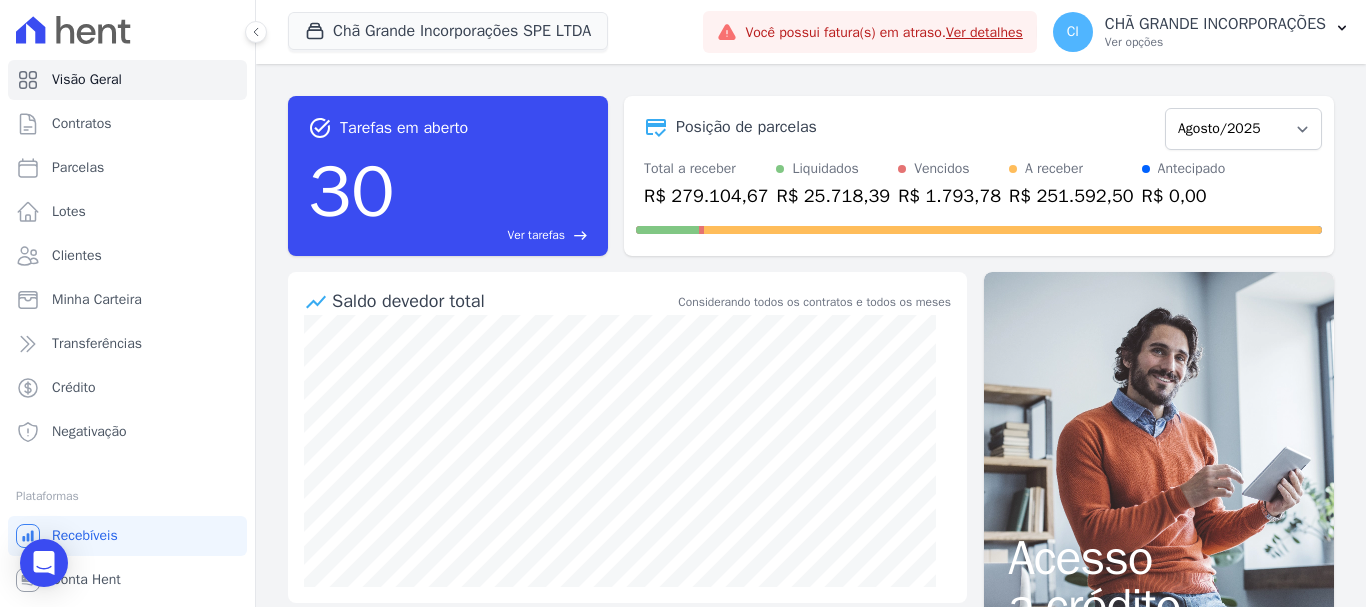 scroll, scrollTop: 0, scrollLeft: 0, axis: both 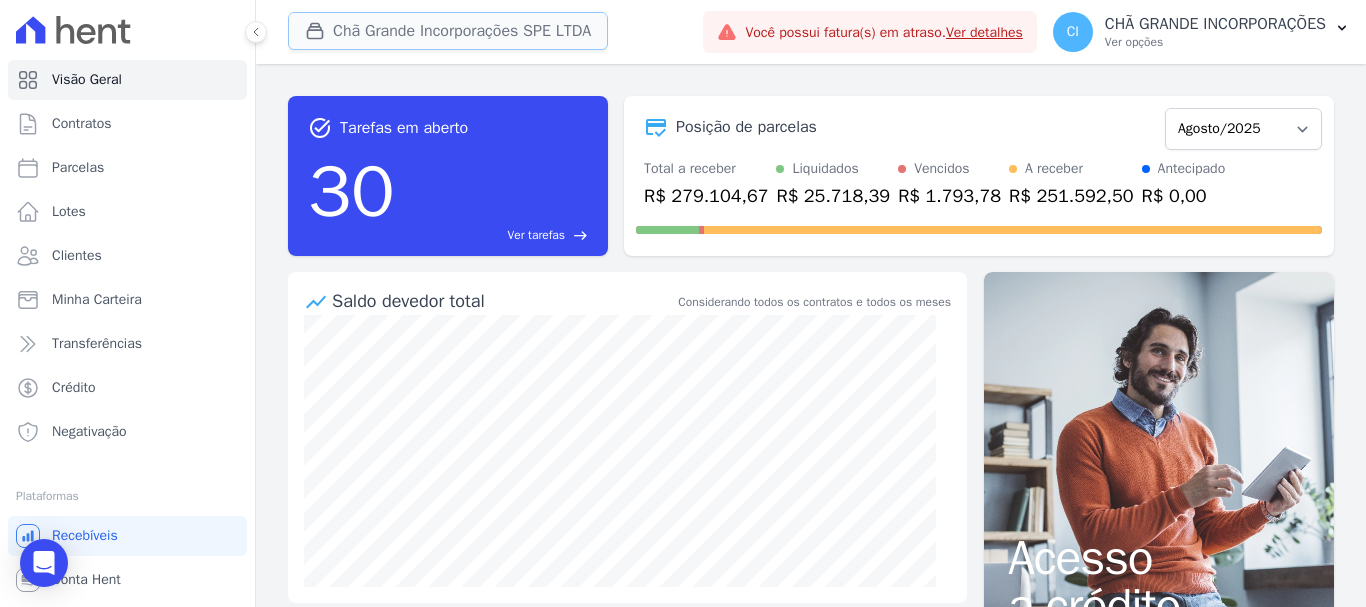 click on "Chã Grande Incorporações SPE LTDA" at bounding box center [448, 31] 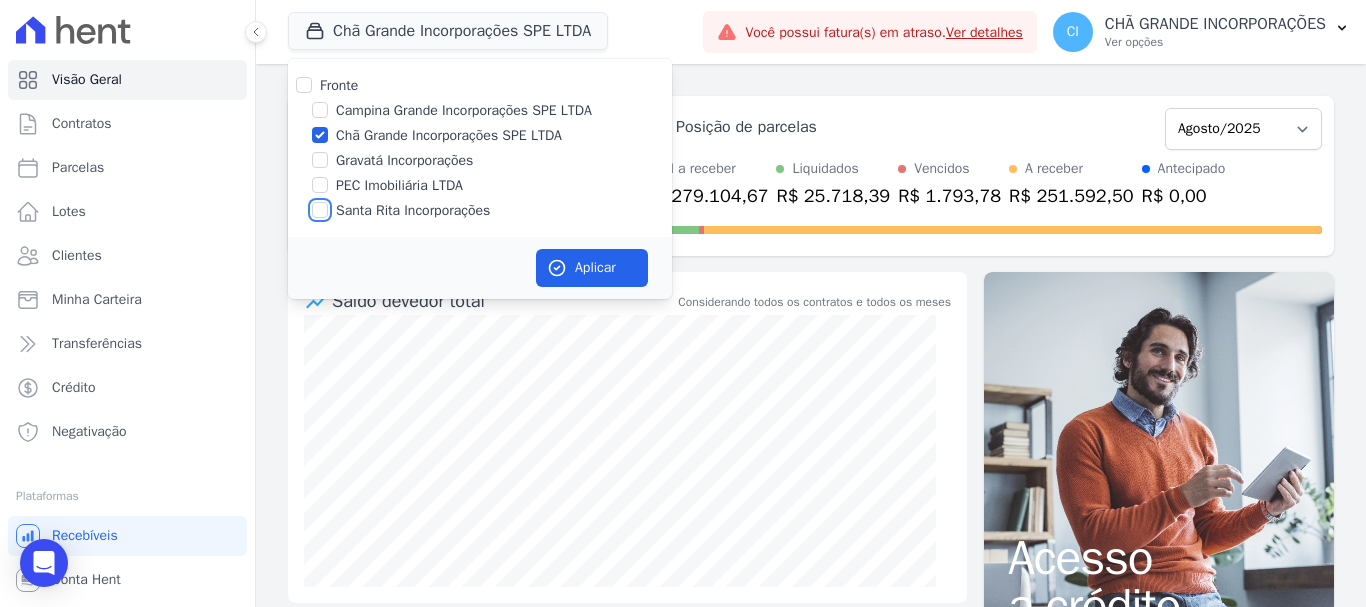 click on "Santa Rita Incorporações" at bounding box center (320, 210) 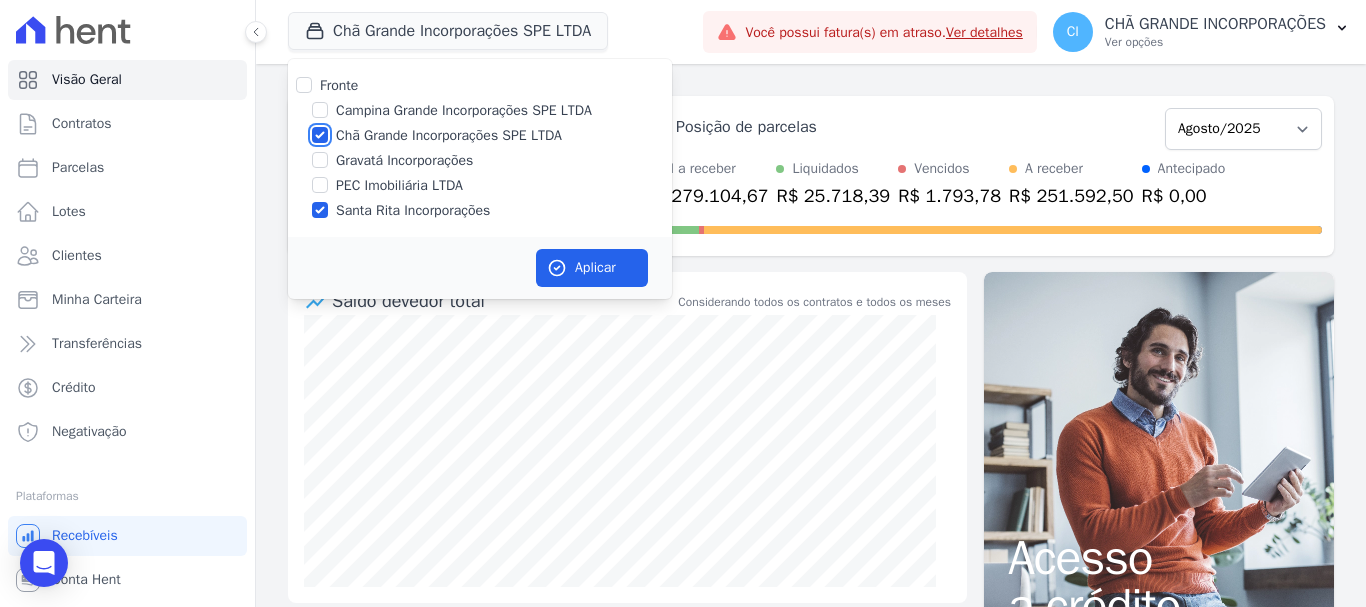 click on "Chã Grande Incorporações SPE LTDA" at bounding box center [320, 135] 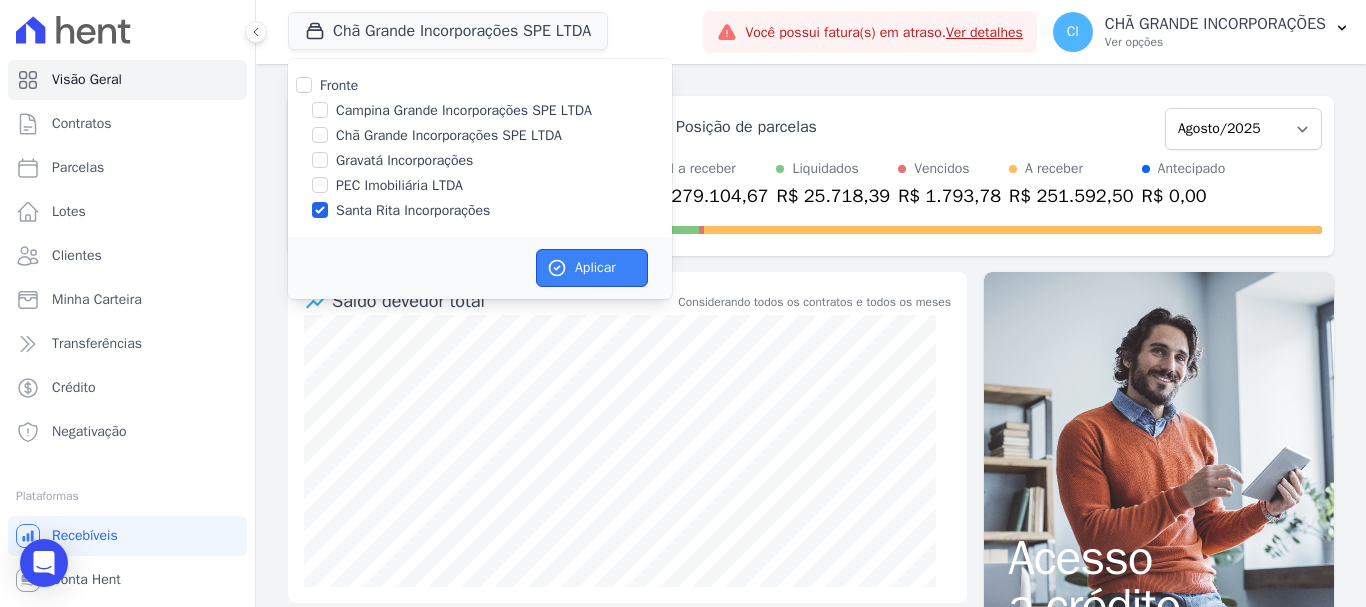 click on "Aplicar" at bounding box center [592, 268] 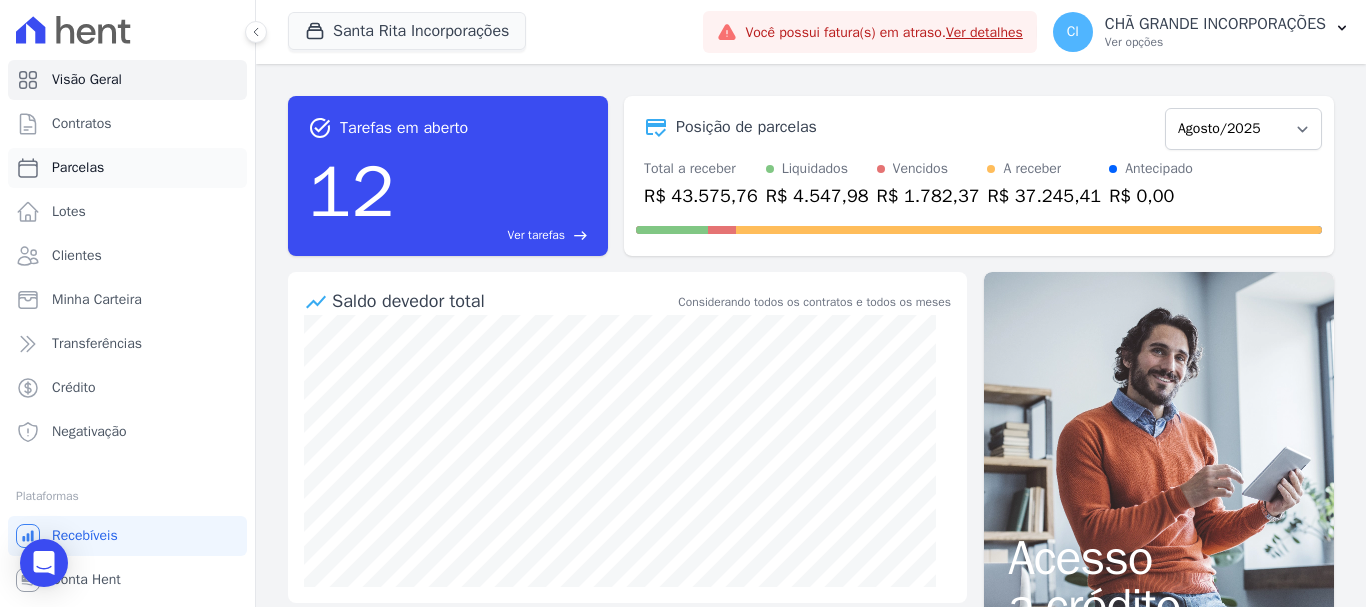 click on "Parcelas" at bounding box center [127, 168] 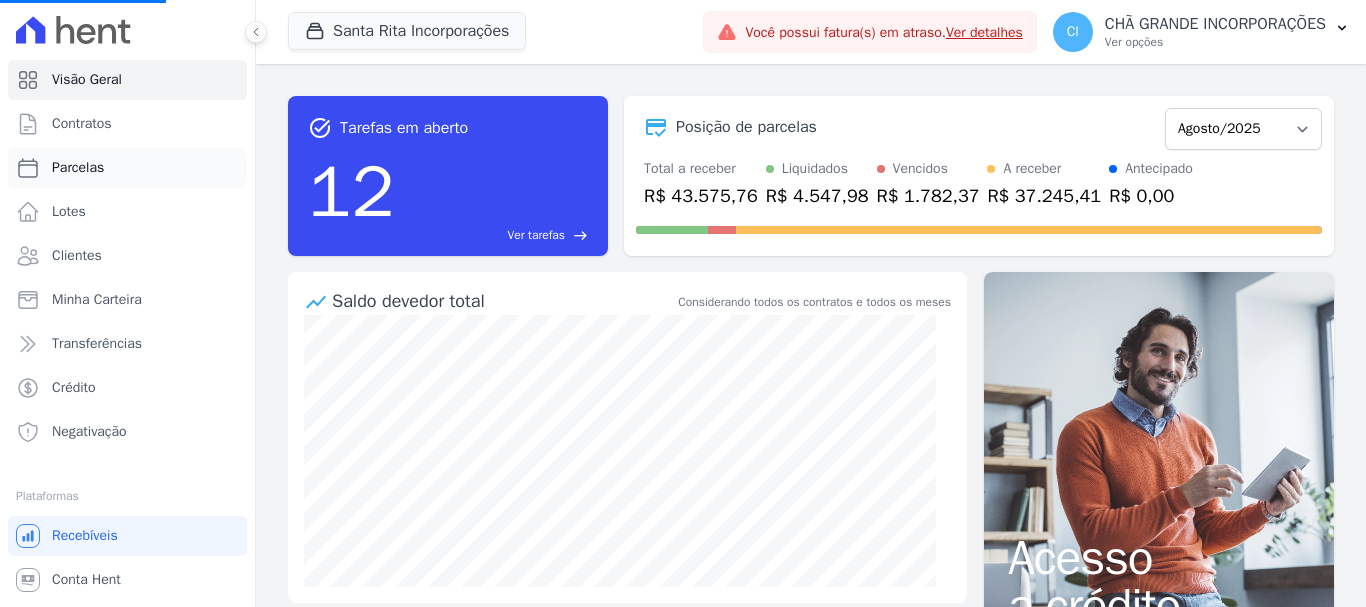 select 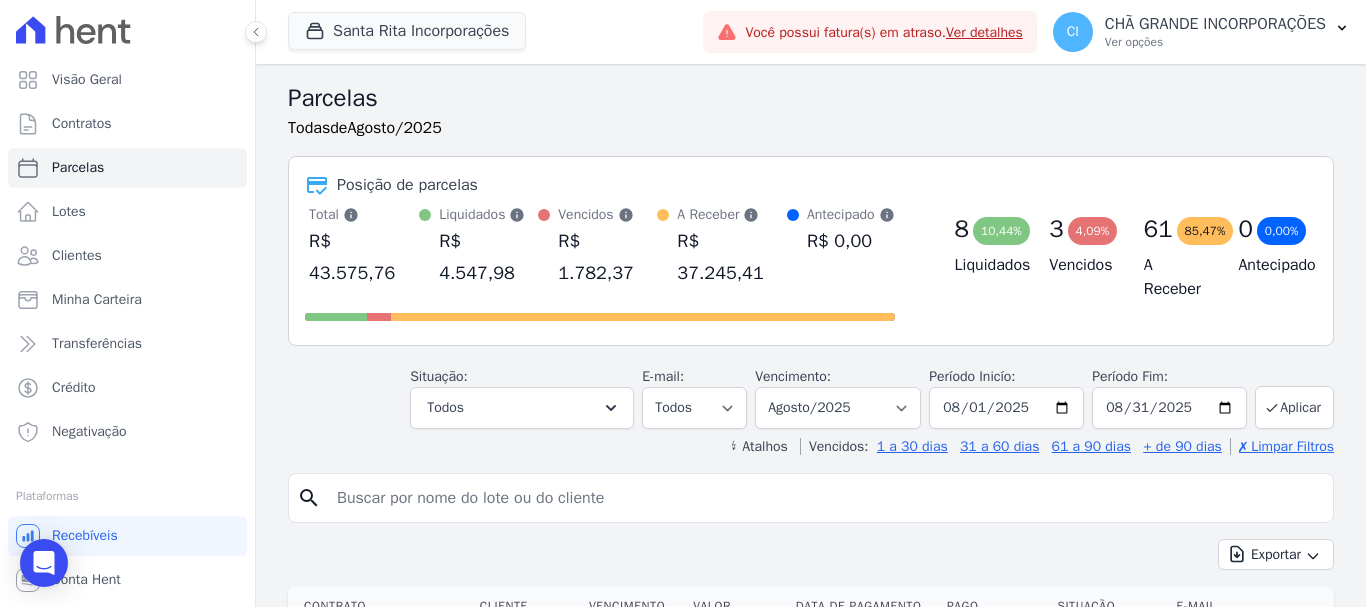 drag, startPoint x: 511, startPoint y: 498, endPoint x: 523, endPoint y: 488, distance: 15.6205 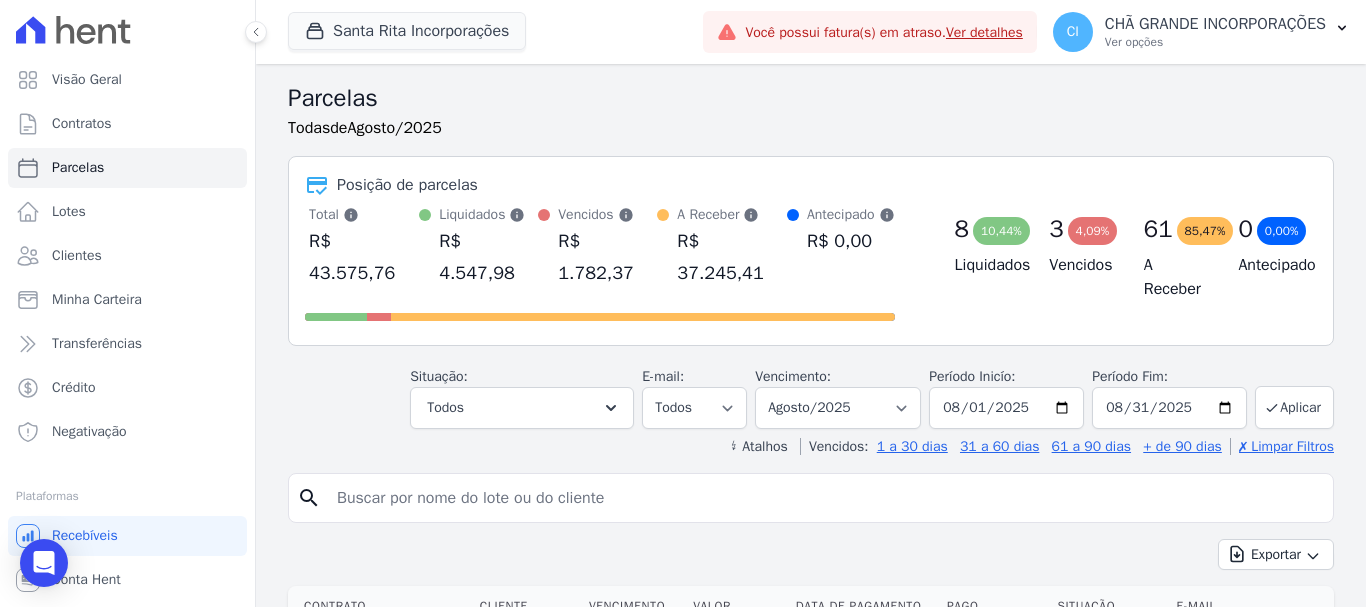click at bounding box center [825, 498] 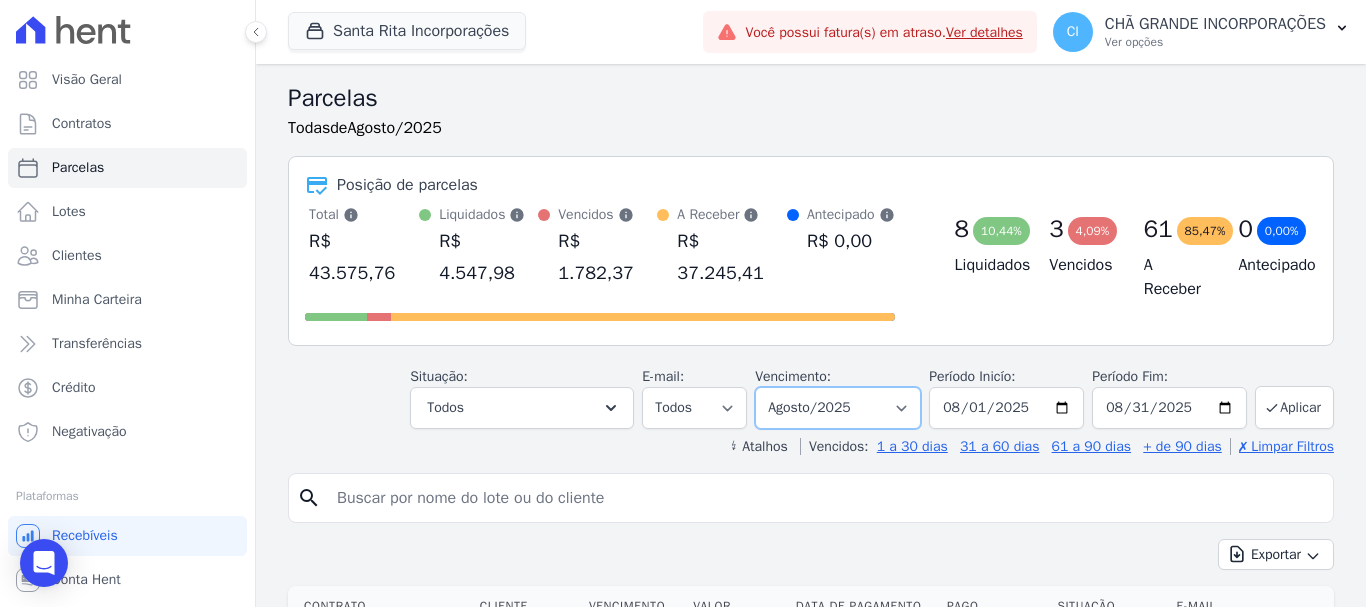 click on "Filtrar por período
────────
Todos os meses
Novembro/2020
Dezembro/2020
Janeiro/2021
Fevereiro/2021
Março/2021
Abril/2021
Maio/2021
Junho/2021
Julho/2021
Agosto/2021
Setembro/2021
Outubro/2021
Novembro/2021
Dezembro/2021
Janeiro/2022
Fevereiro/2022
Março/2022
Abril/2022
Maio/2022
Junho/2022
Julho/2022
Agosto/2022
Setembro/2022
Outubro/2022
Novembro/2022
Dezembro/2022
Janeiro/2023
Fevereiro/2023
Março/2023
Abril/2023
Maio/2023
Junho/2023
Julho/2023
Agosto/2023
Setembro/2023
Outubro/2023
Novembro/2023
Dezembro/2023
Janeiro/2024
Fevereiro/2024
Março/2024
Abril/2024
Maio/2024
Junho/2024
Julho/2024
Agosto/2024
Setembro/2024
Outubro/2024
Novembro/2024
Dezembro/2024
Janeiro/2025
Fevereiro/2025
Março/2025
Abril/2025
Maio/2025
Junho/2025
Julho/2025
Agosto/2025
Setembro/2025
Outubro/2025
Novembro/2025
Dezembro/2025
Janeiro/2026
Fevereiro/2026" at bounding box center (838, 408) 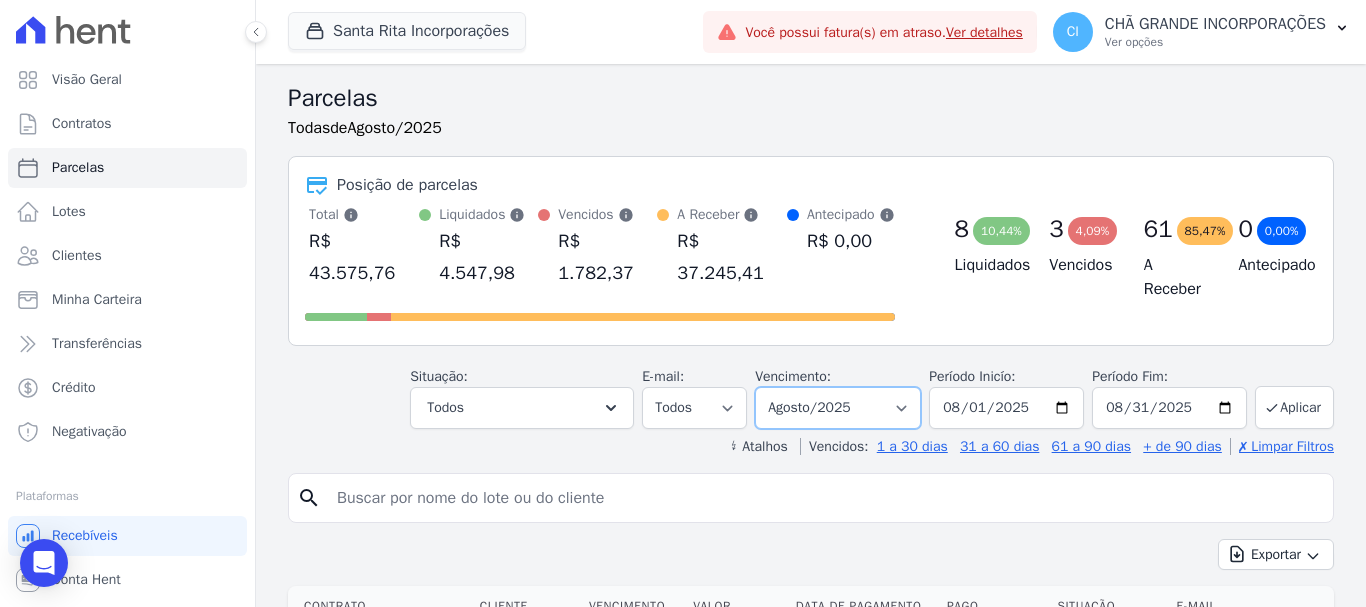 select on "07/2025" 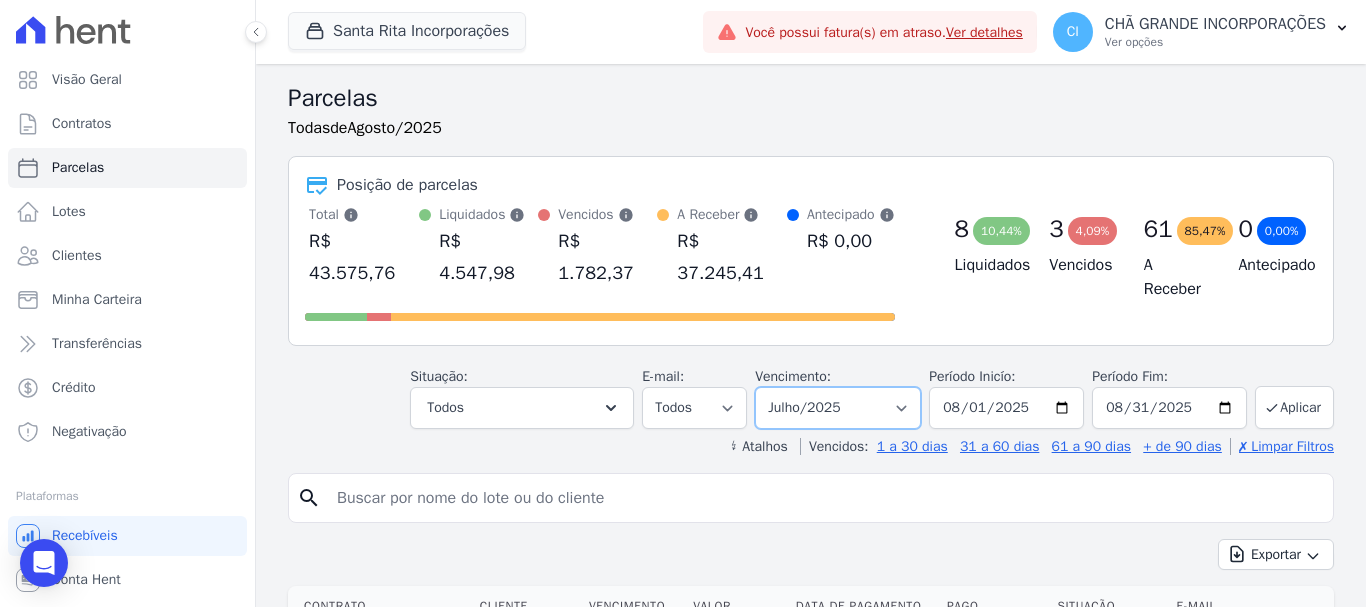 click on "Filtrar por período
────────
Todos os meses
Novembro/2020
Dezembro/2020
Janeiro/2021
Fevereiro/2021
Março/2021
Abril/2021
Maio/2021
Junho/2021
Julho/2021
Agosto/2021
Setembro/2021
Outubro/2021
Novembro/2021
Dezembro/2021
Janeiro/2022
Fevereiro/2022
Março/2022
Abril/2022
Maio/2022
Junho/2022
Julho/2022
Agosto/2022
Setembro/2022
Outubro/2022
Novembro/2022
Dezembro/2022
Janeiro/2023
Fevereiro/2023
Março/2023
Abril/2023
Maio/2023
Junho/2023
Julho/2023
Agosto/2023
Setembro/2023
Outubro/2023
Novembro/2023
Dezembro/2023
Janeiro/2024
Fevereiro/2024
Março/2024
Abril/2024
Maio/2024
Junho/2024
Julho/2024
Agosto/2024
Setembro/2024
Outubro/2024
Novembro/2024
Dezembro/2024
Janeiro/2025
Fevereiro/2025
Março/2025
Abril/2025
Maio/2025
Junho/2025
Julho/2025
Agosto/2025
Setembro/2025
Outubro/2025
Novembro/2025
Dezembro/2025
Janeiro/2026
Fevereiro/2026" at bounding box center [838, 408] 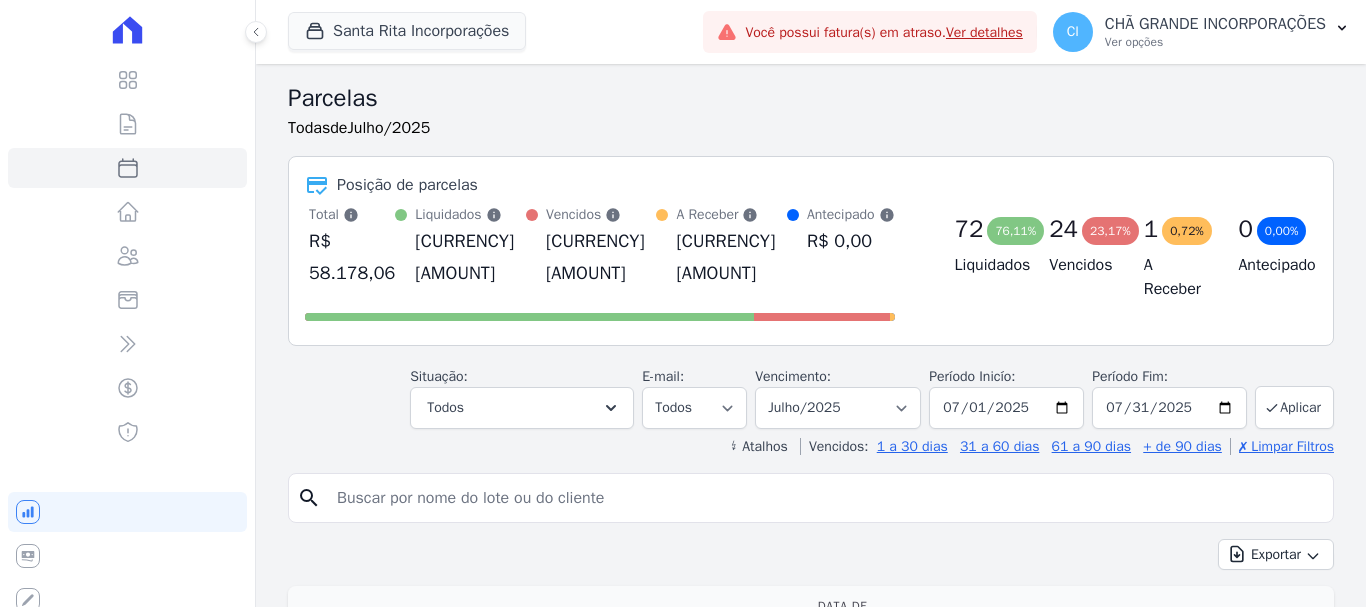 select 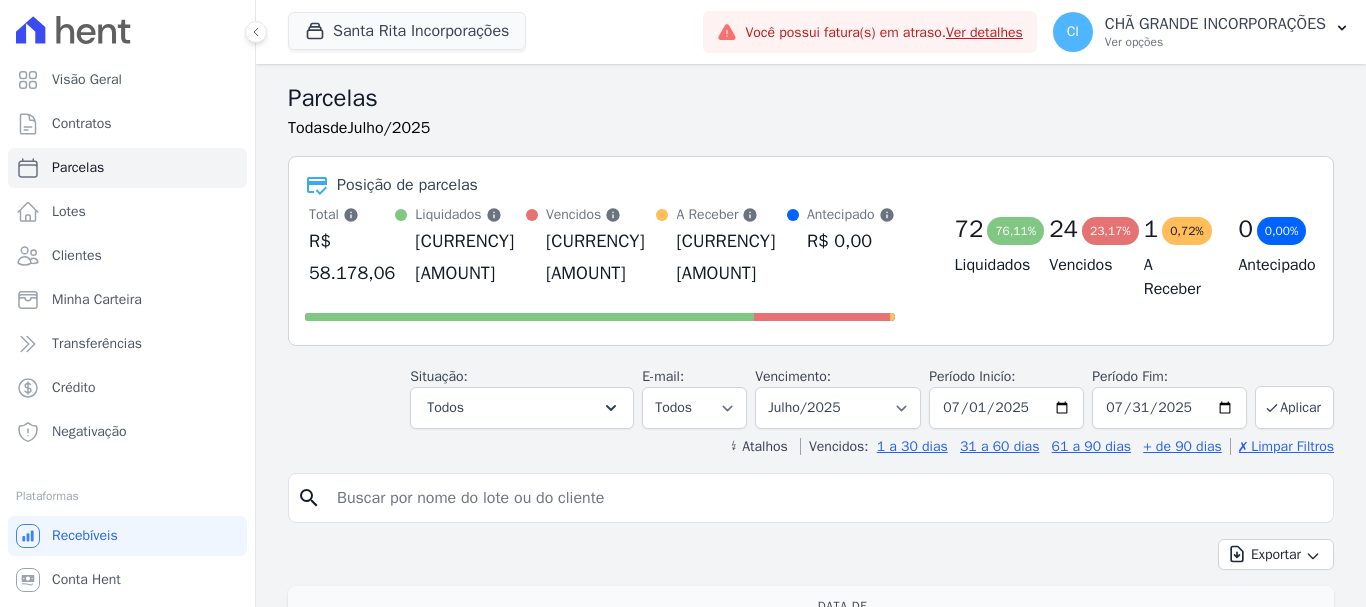 click on "Parcelas
Todas
de  Julho/2025
Posição de parcelas
Total
Soma das parcelas pagas, vencidas, em aberto e agendadas. Não considera parcelas canceladas ou renegociadas.
R$ 58.178,06
Liquidados" at bounding box center [811, 1729] 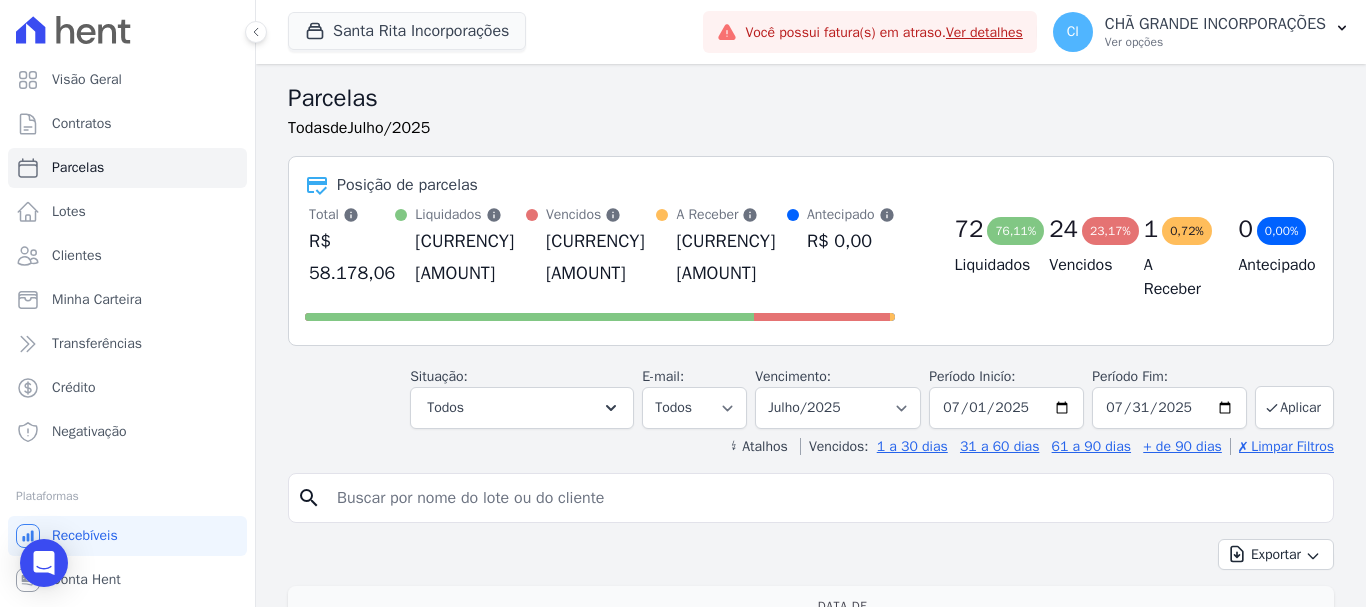 click at bounding box center [825, 498] 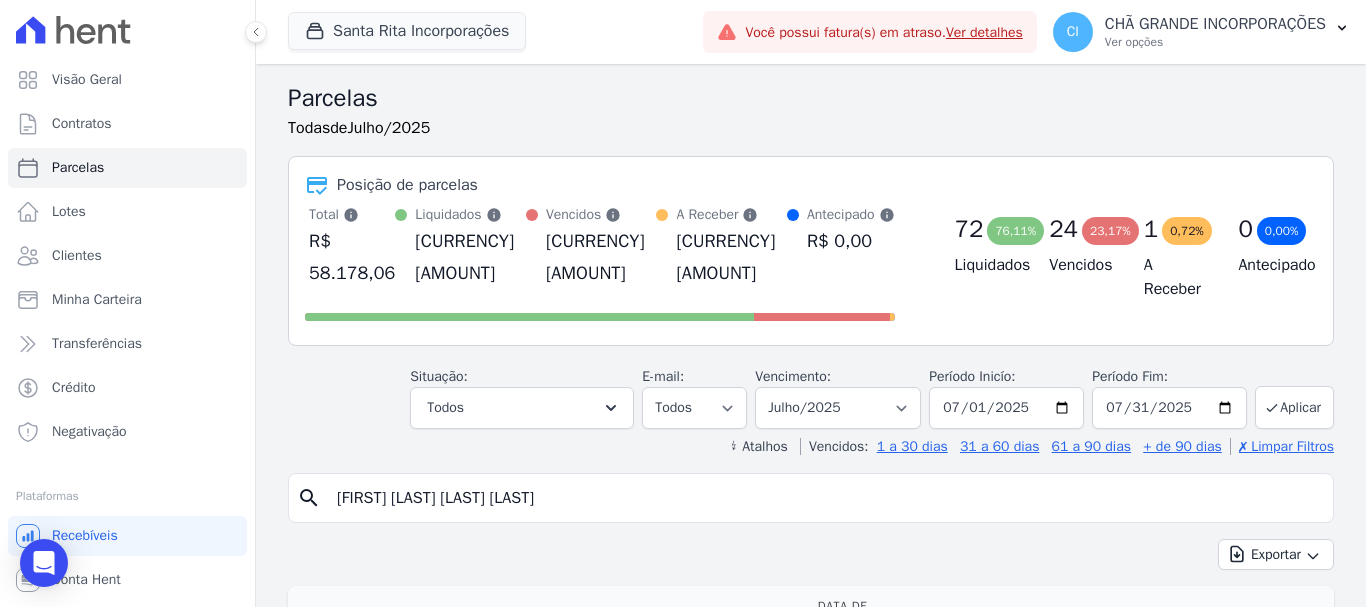 type on "VERA LUCIA DO NASCIMENTO SILVA" 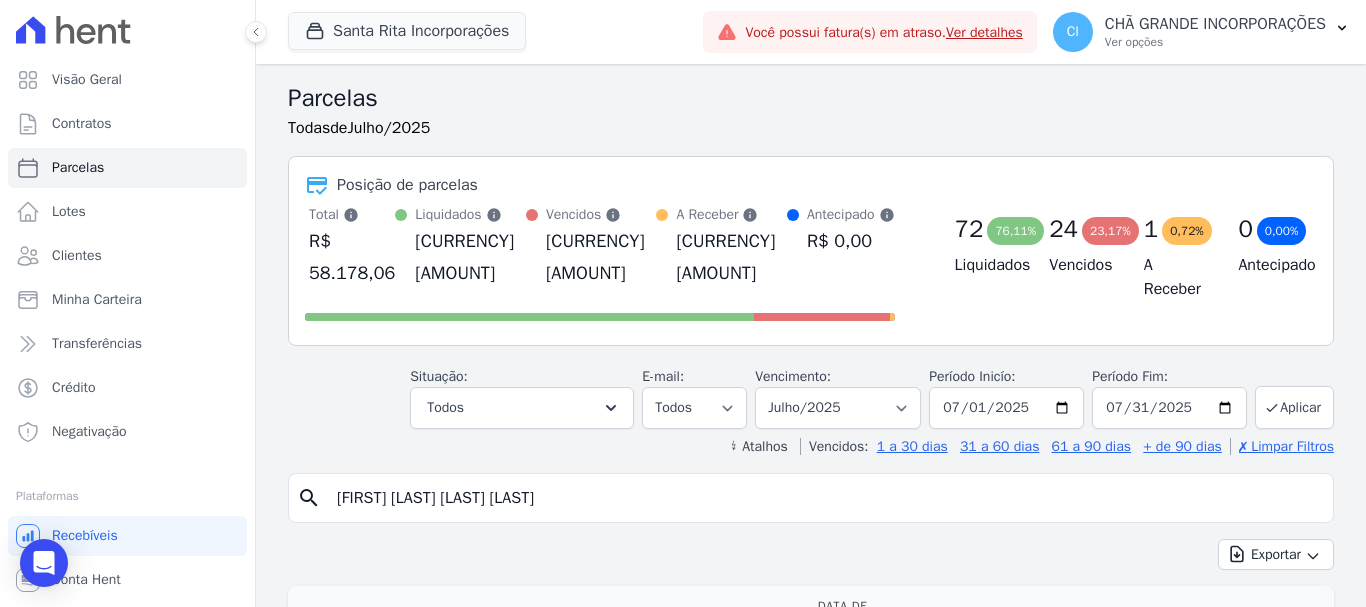 select 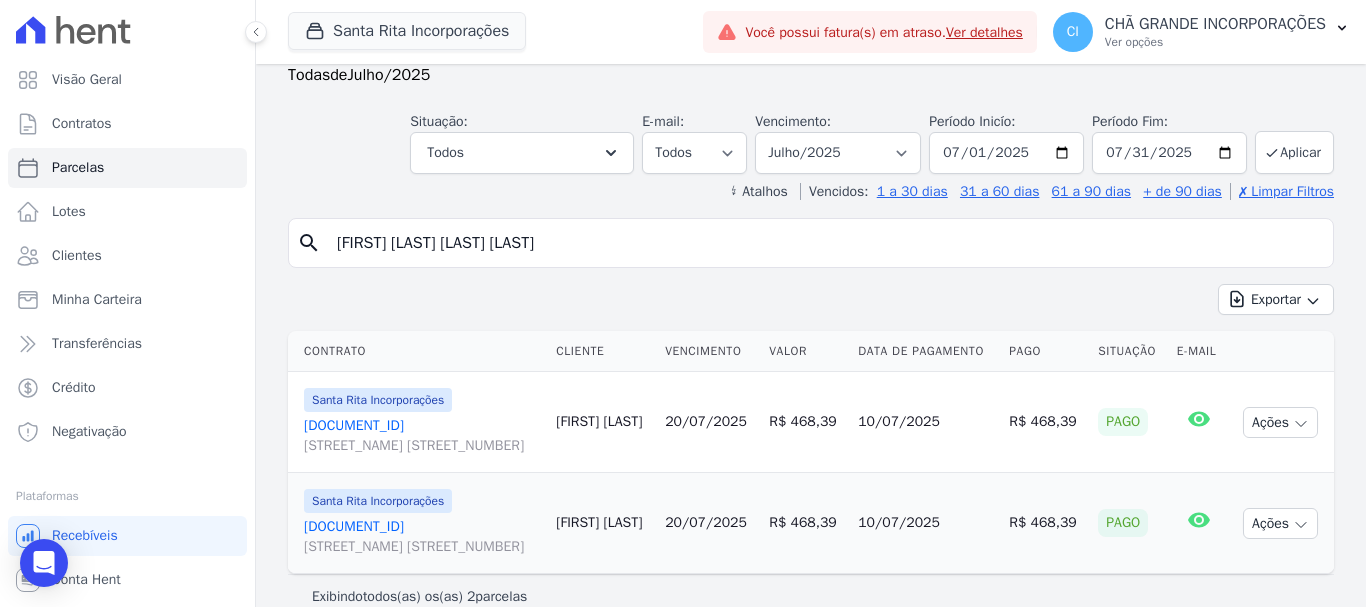 scroll, scrollTop: 81, scrollLeft: 0, axis: vertical 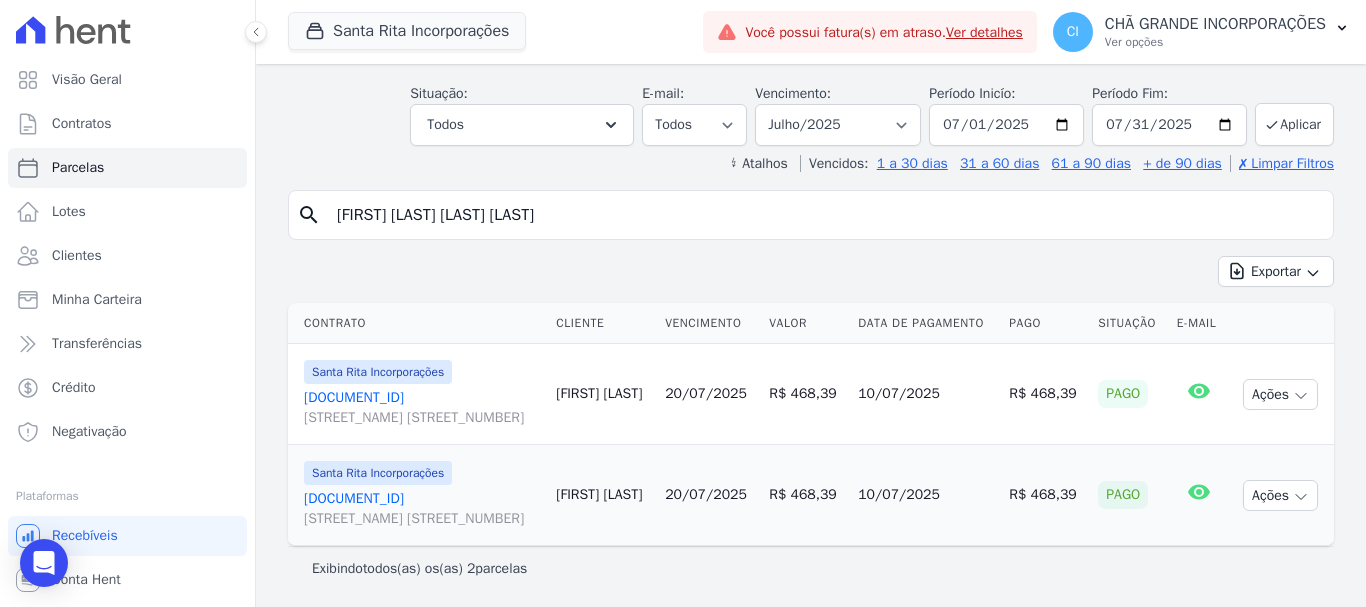 click on "VERA LUCIA DO NASCIMENTO SILVA" at bounding box center [825, 215] 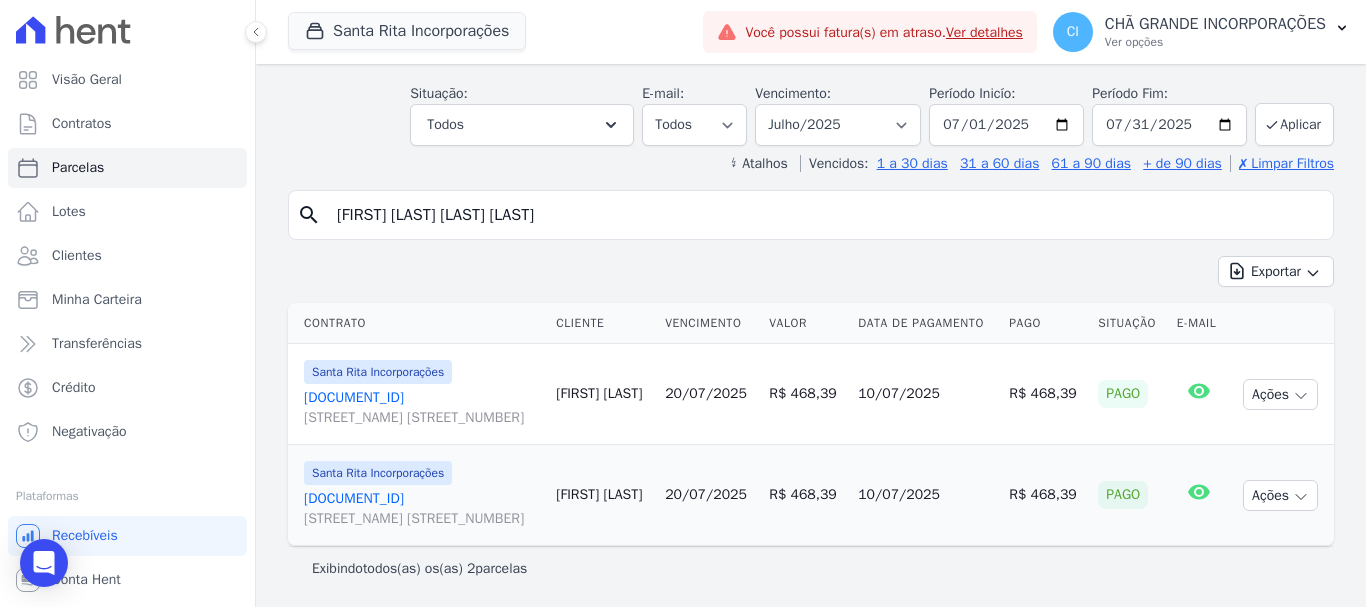 paste on "ANDRE DE LIMA BARBOS" 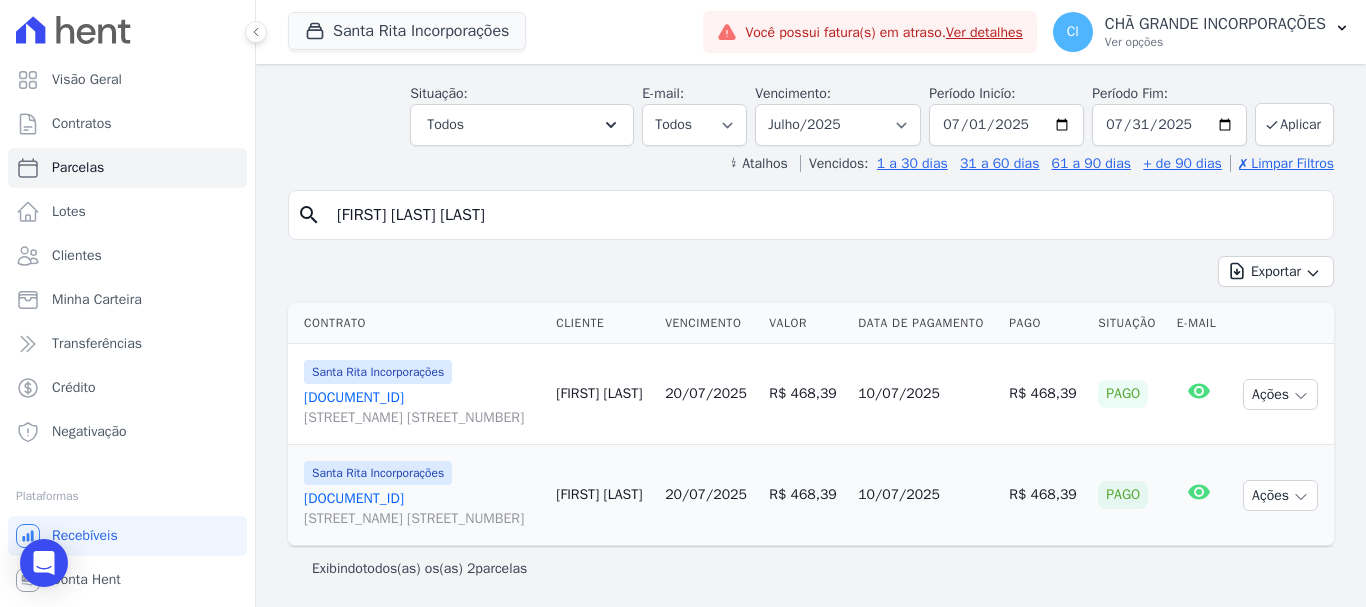 type on "ANDRE DE LIMA BARBOSA" 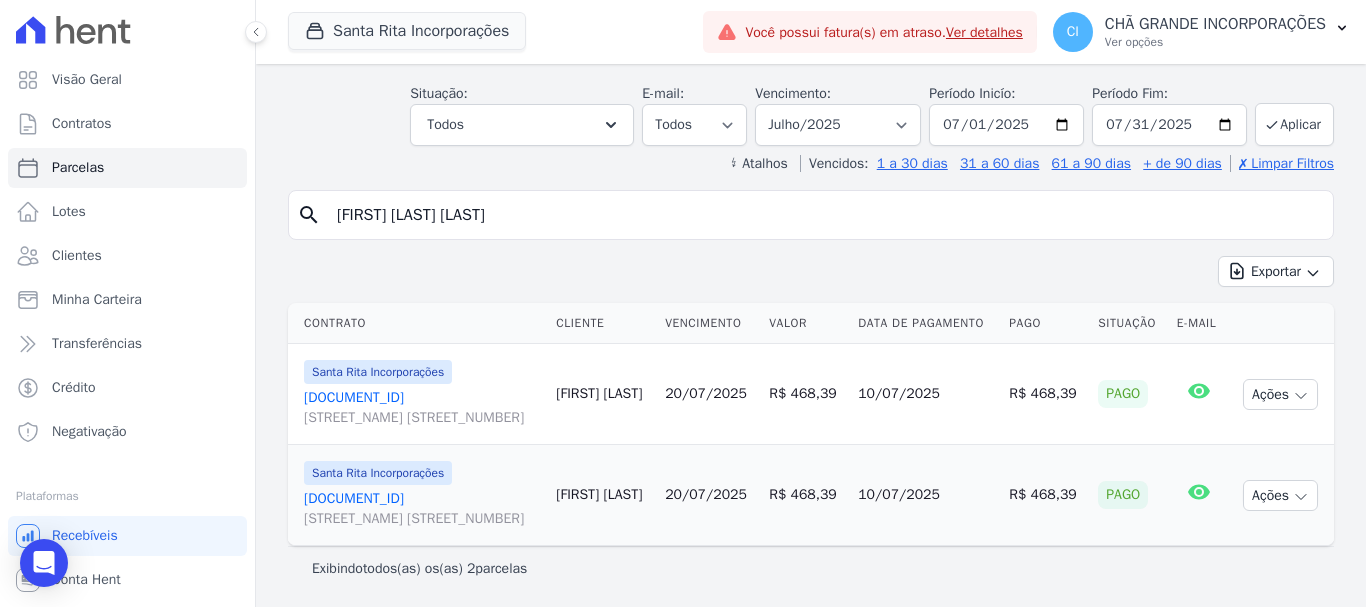 select 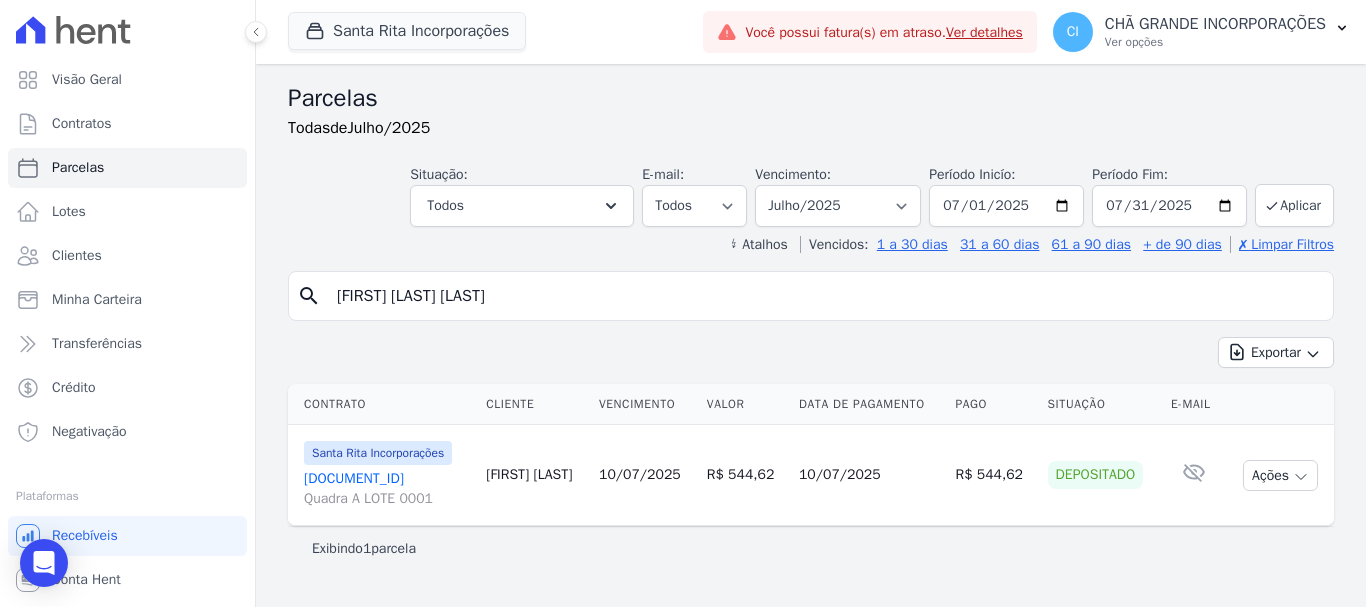 click on "ANDRE DE LIMA BARBOSA" at bounding box center (825, 296) 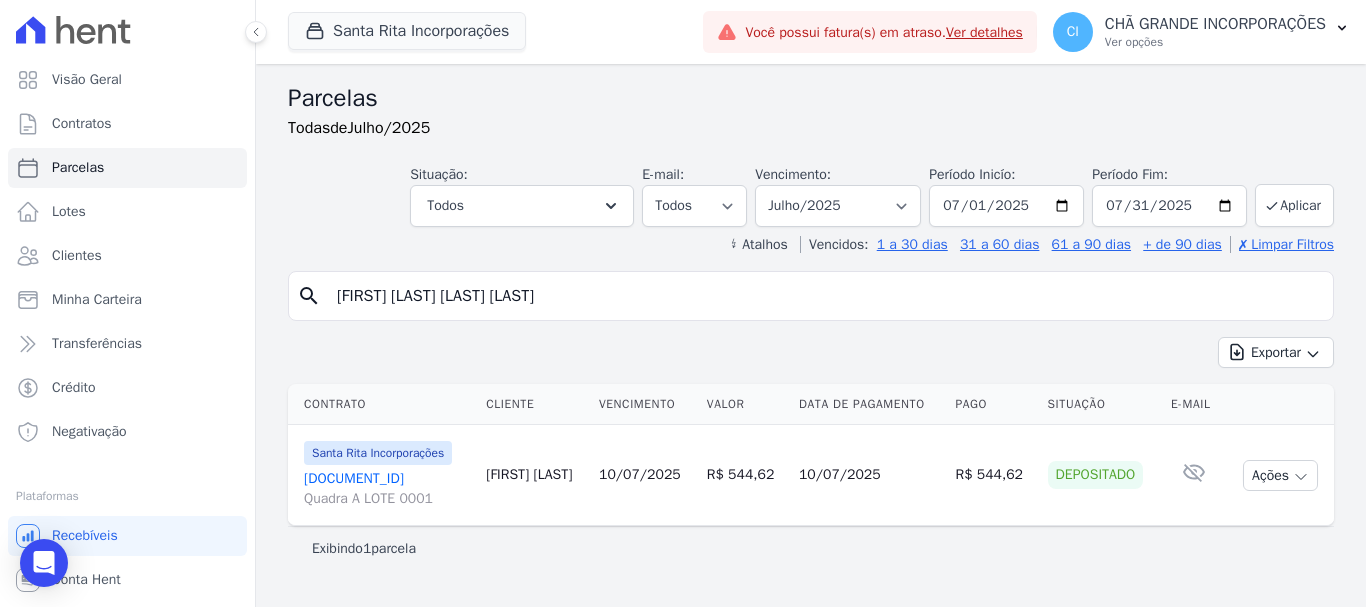 type on "GENYALDA SOARES MATOS DO NASCIMENTO" 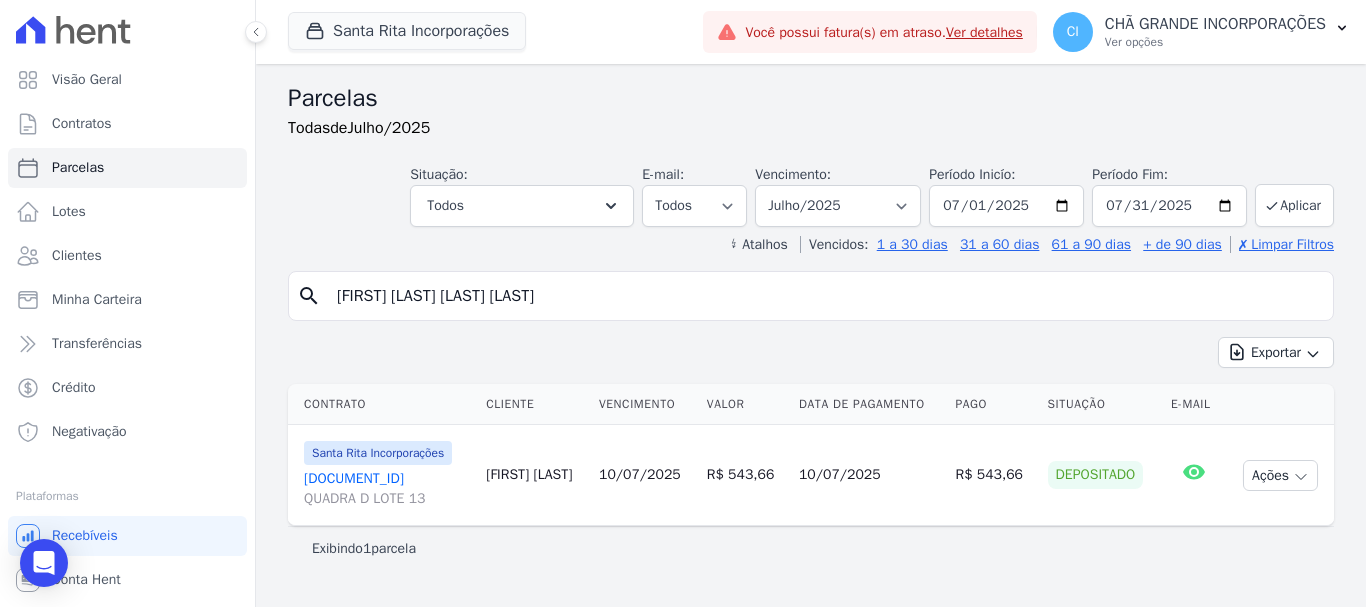 click on "GENYALDA SOARES MATOS DO NASCIMENTO" at bounding box center [825, 296] 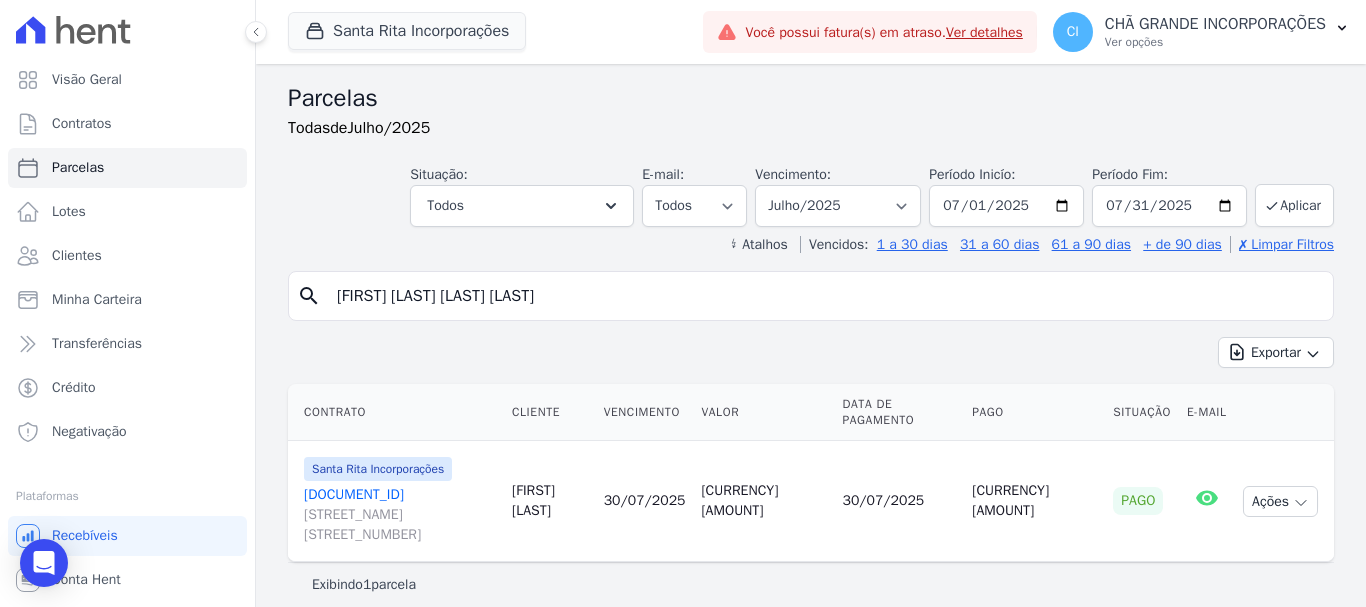 click on "LILIAN CARLA GENUINO DA SILVA" at bounding box center [825, 296] 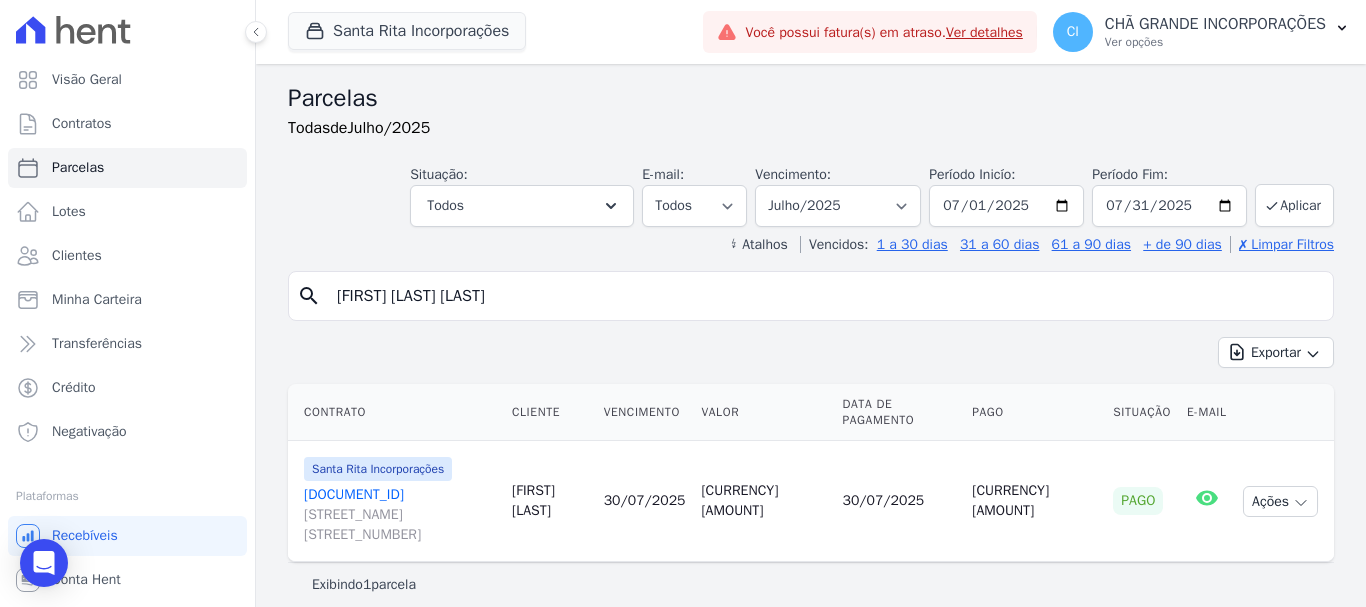 type on "FABIOLA DA SILVA GADELHA" 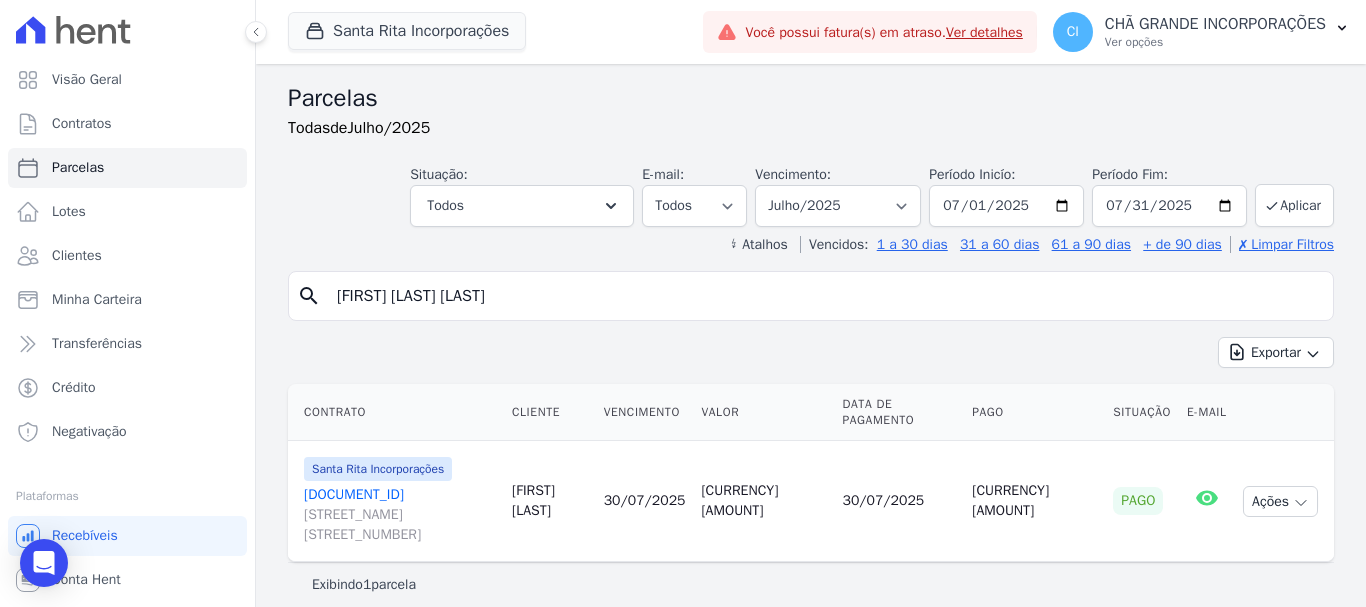 select 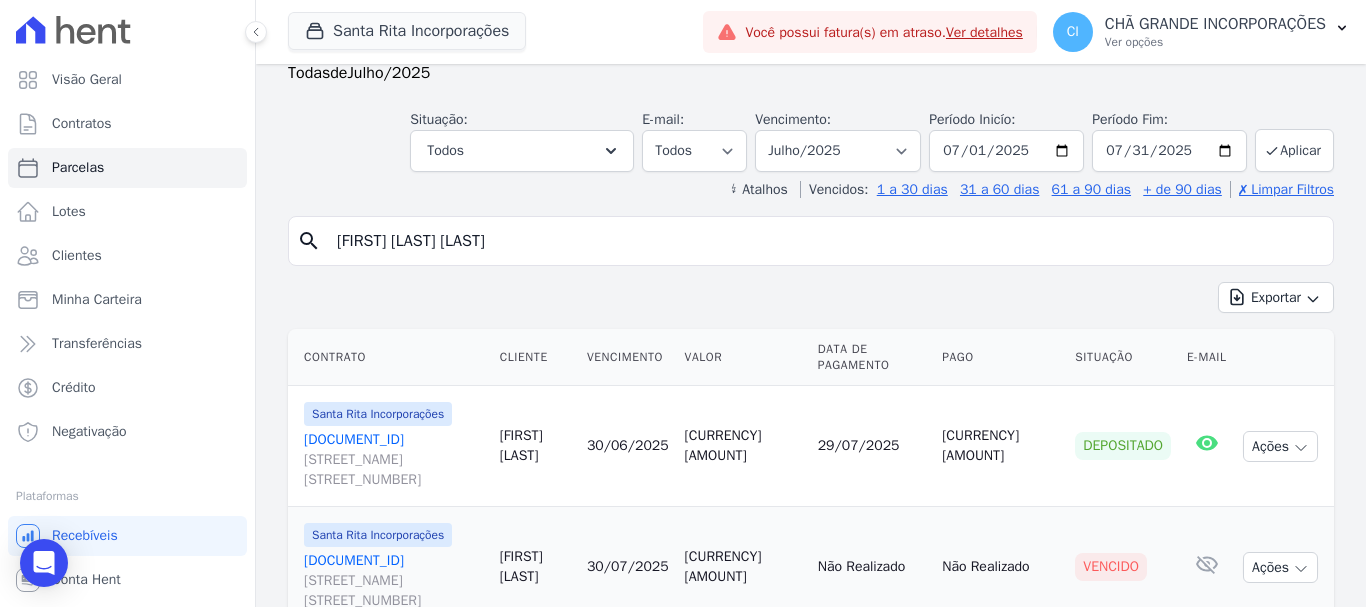 scroll, scrollTop: 81, scrollLeft: 0, axis: vertical 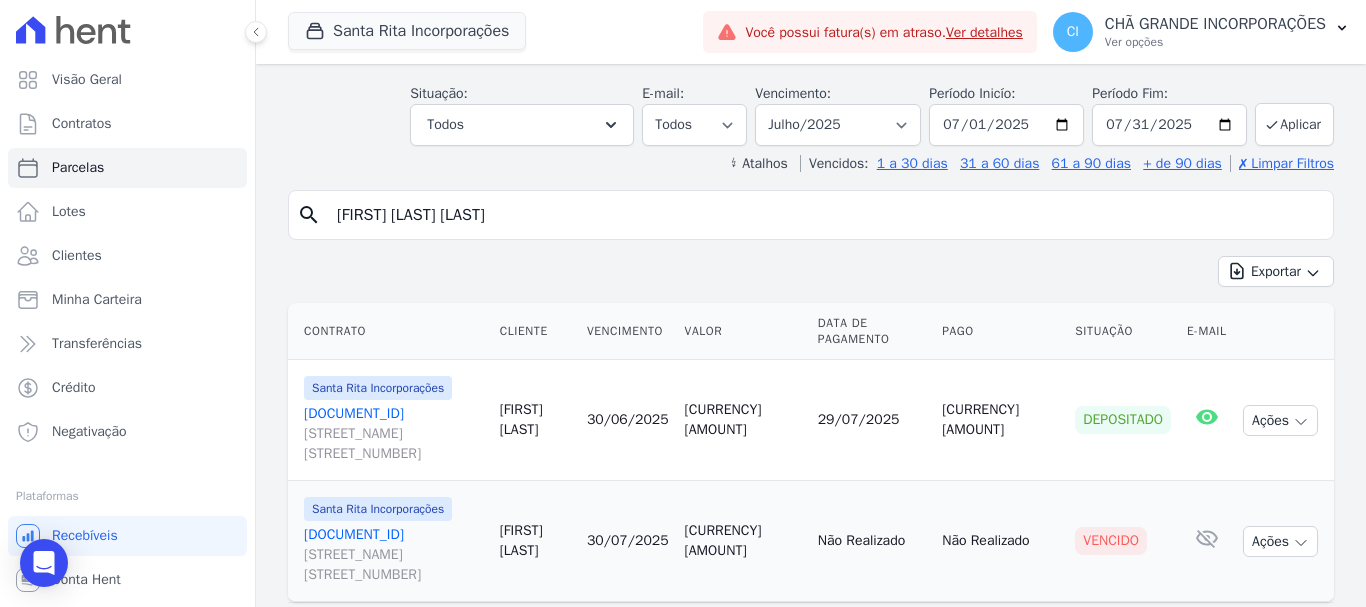 select 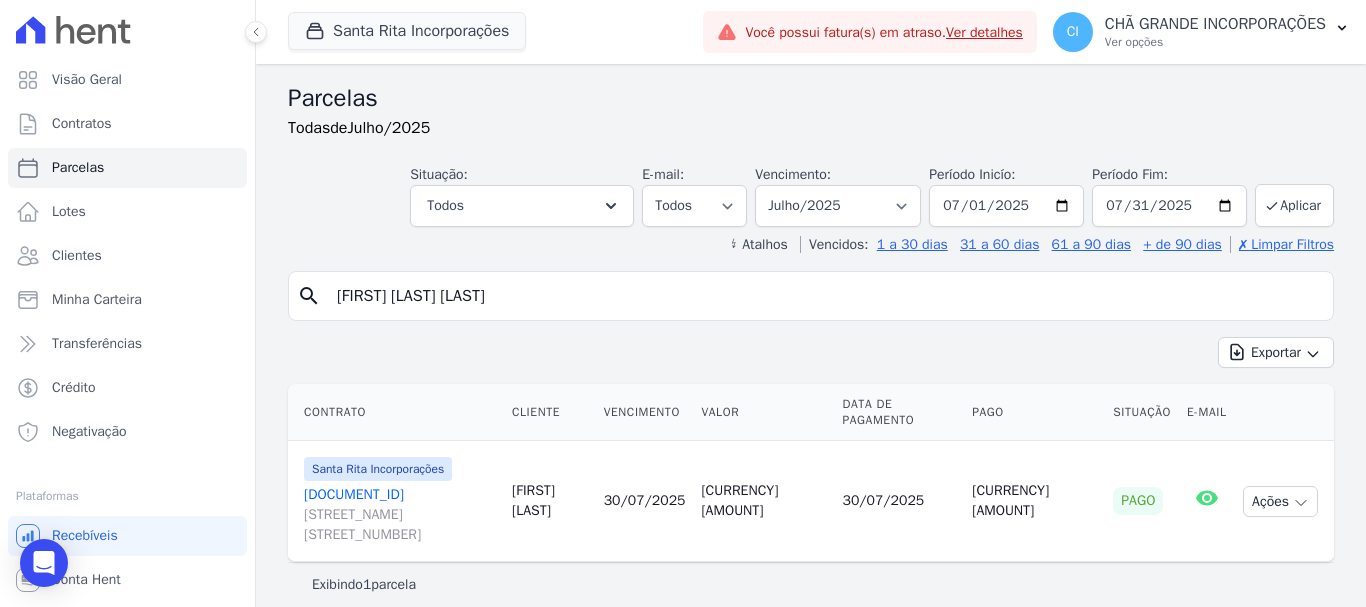 select 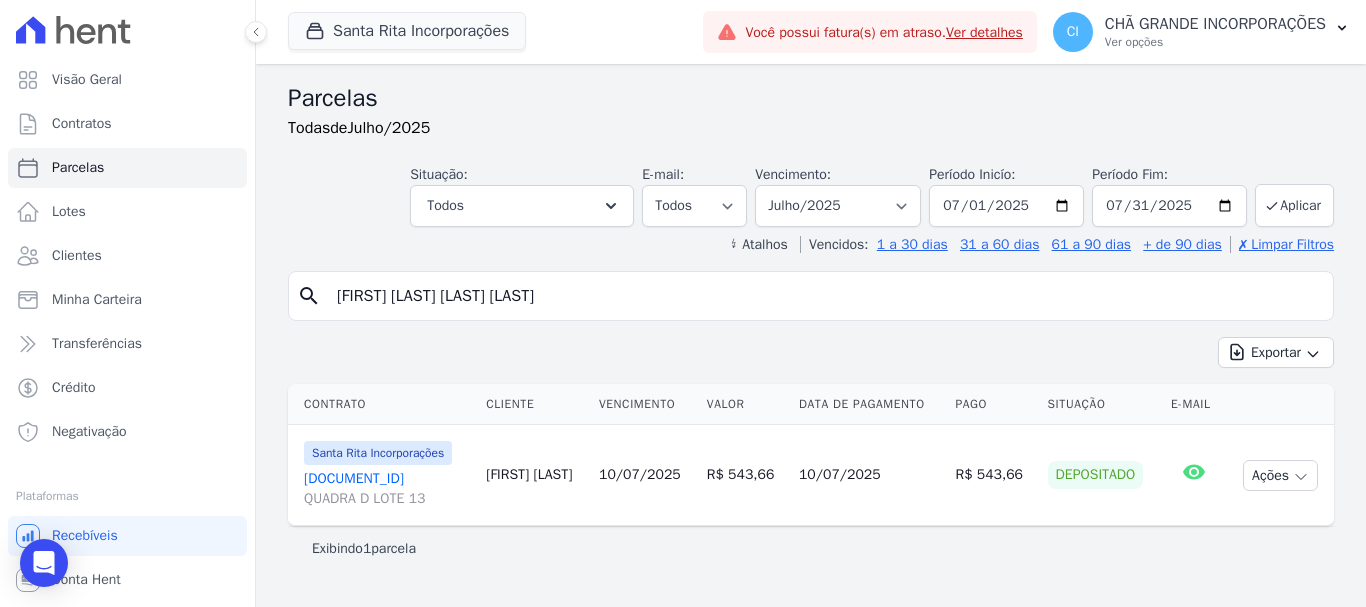 select 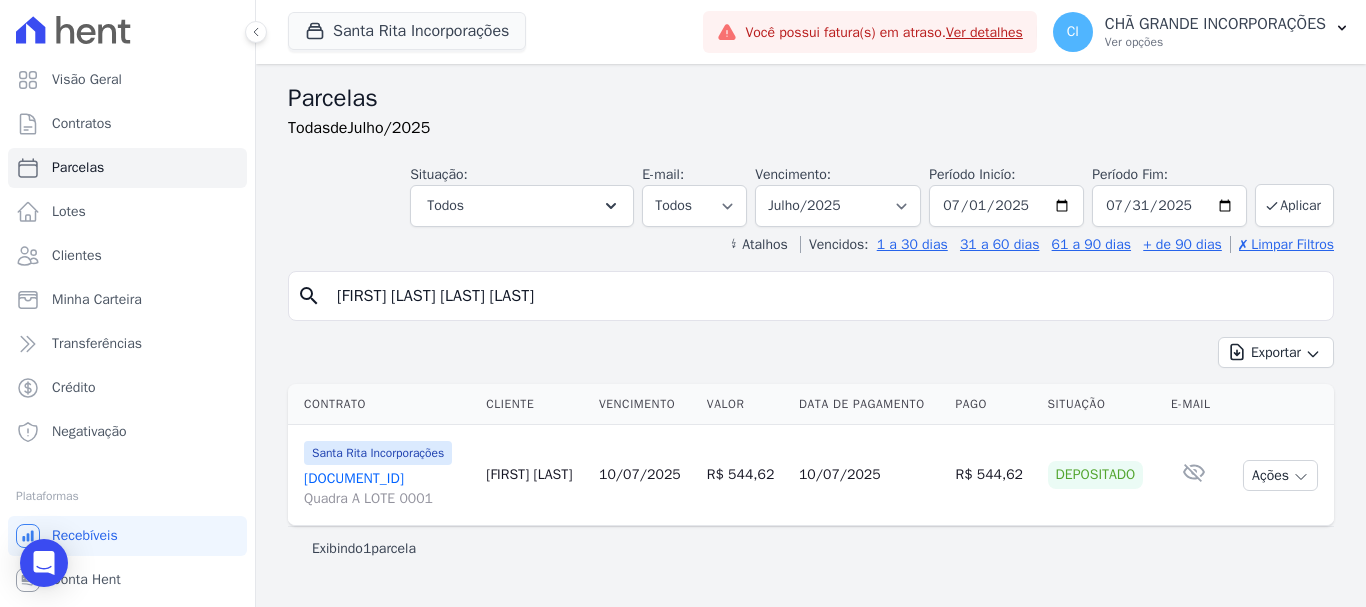 select 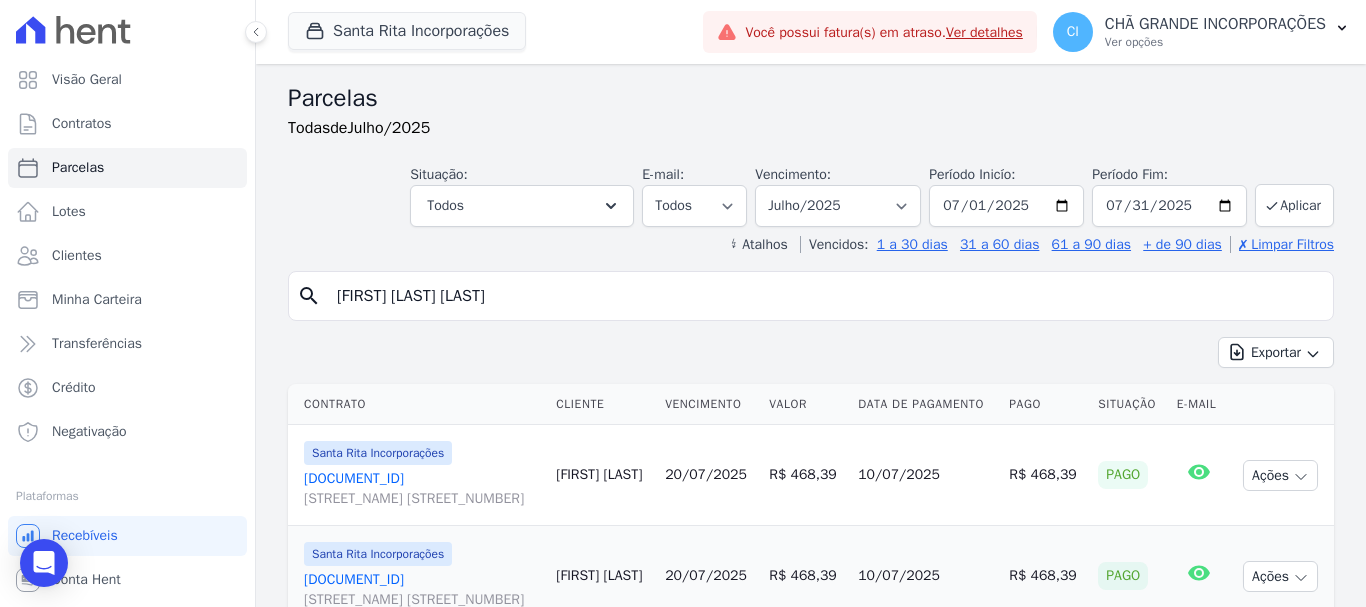 select 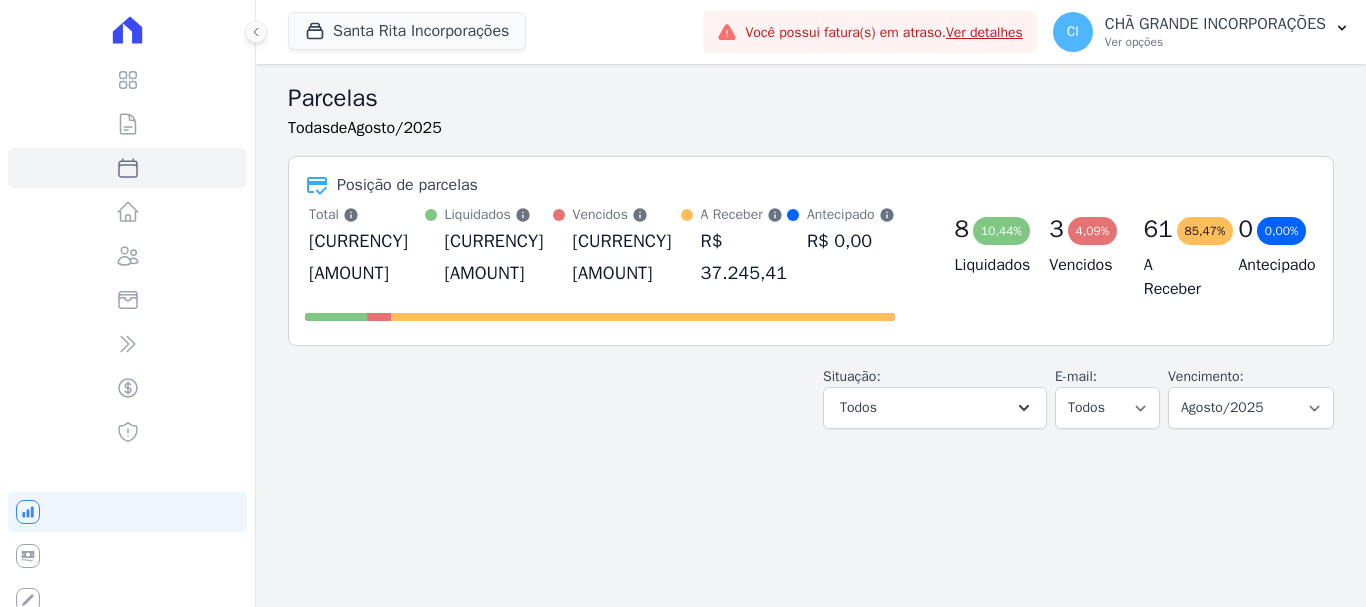 select 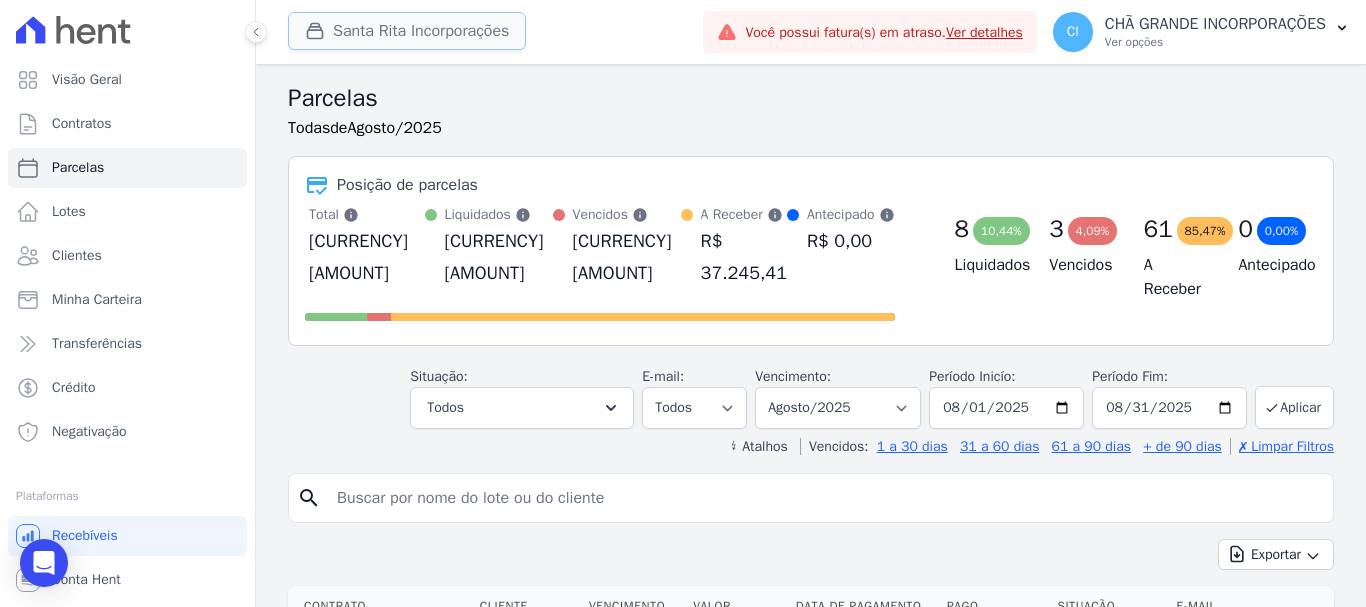 click on "Santa Rita Incorporações" at bounding box center (407, 31) 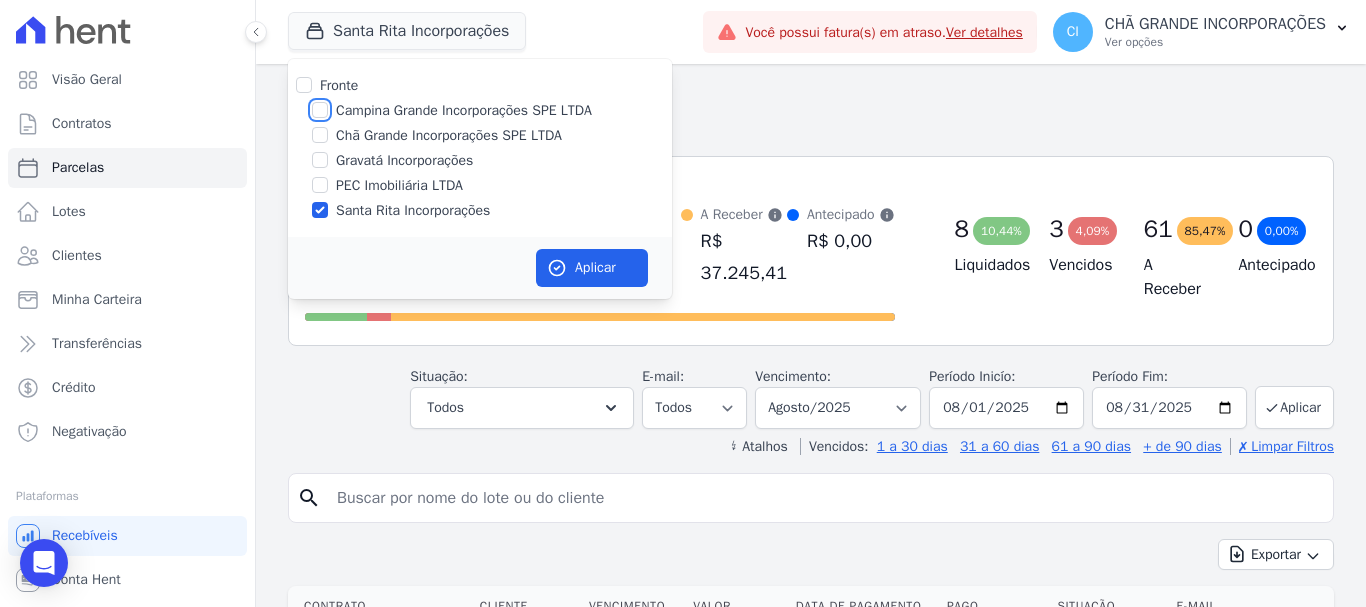 click on "Campina Grande Incorporações SPE LTDA" at bounding box center (320, 110) 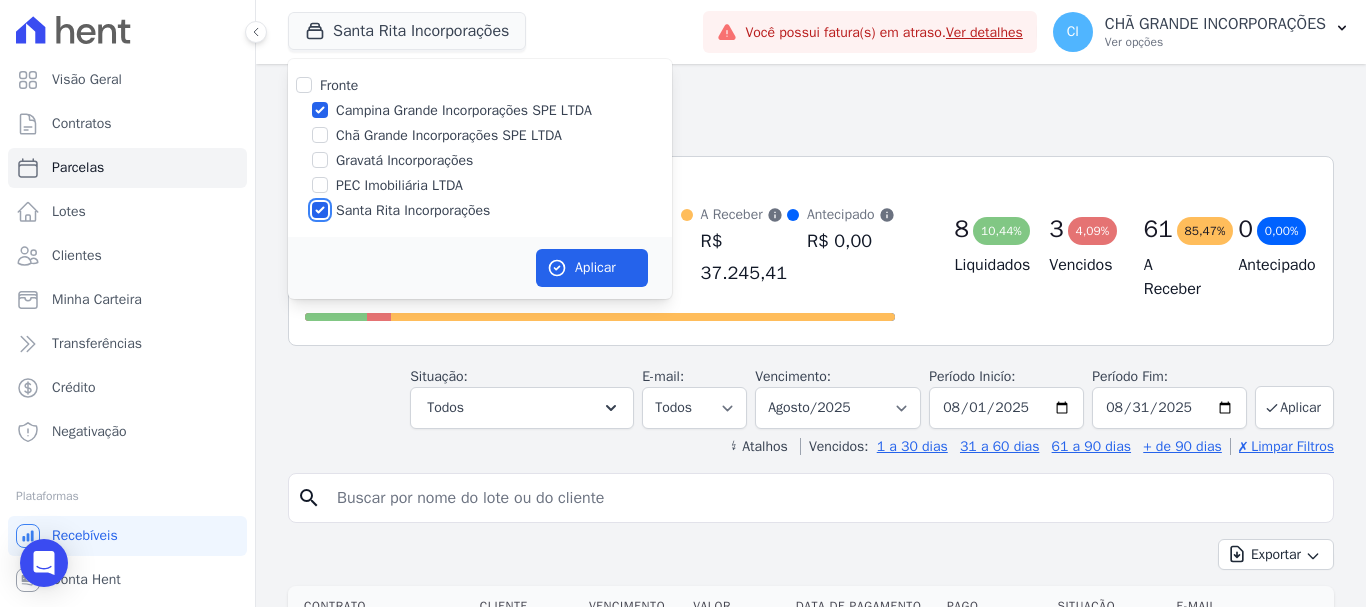 click on "Santa Rita Incorporações" at bounding box center [320, 210] 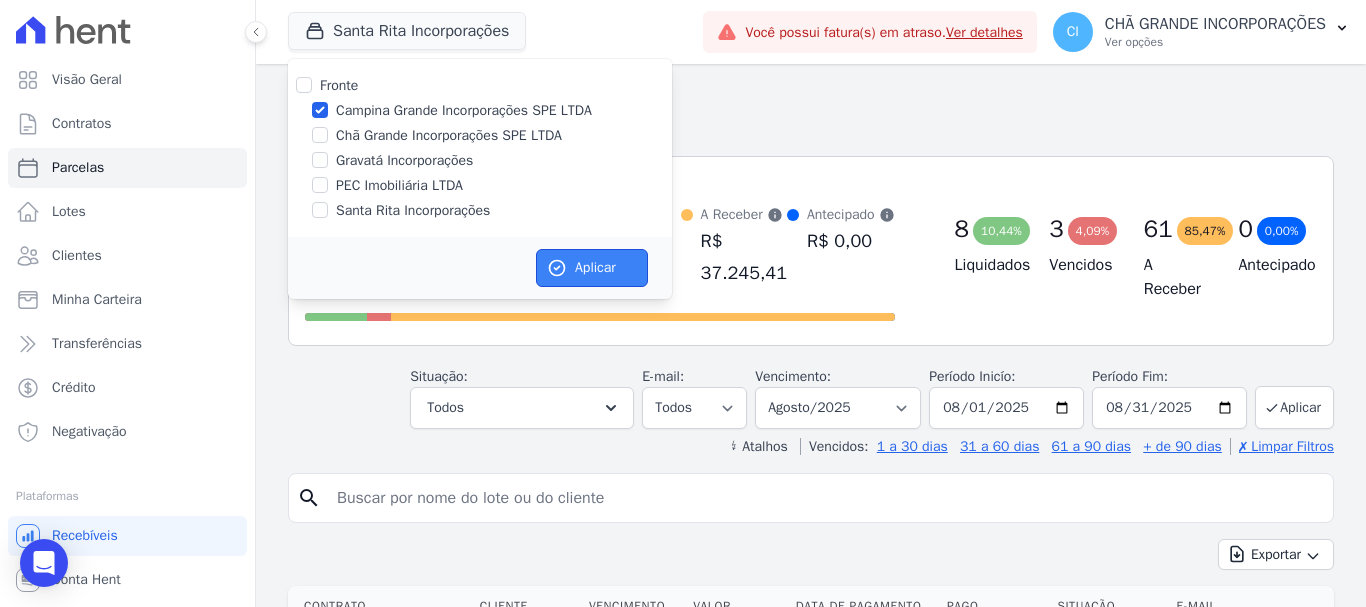 click on "Aplicar" at bounding box center [592, 268] 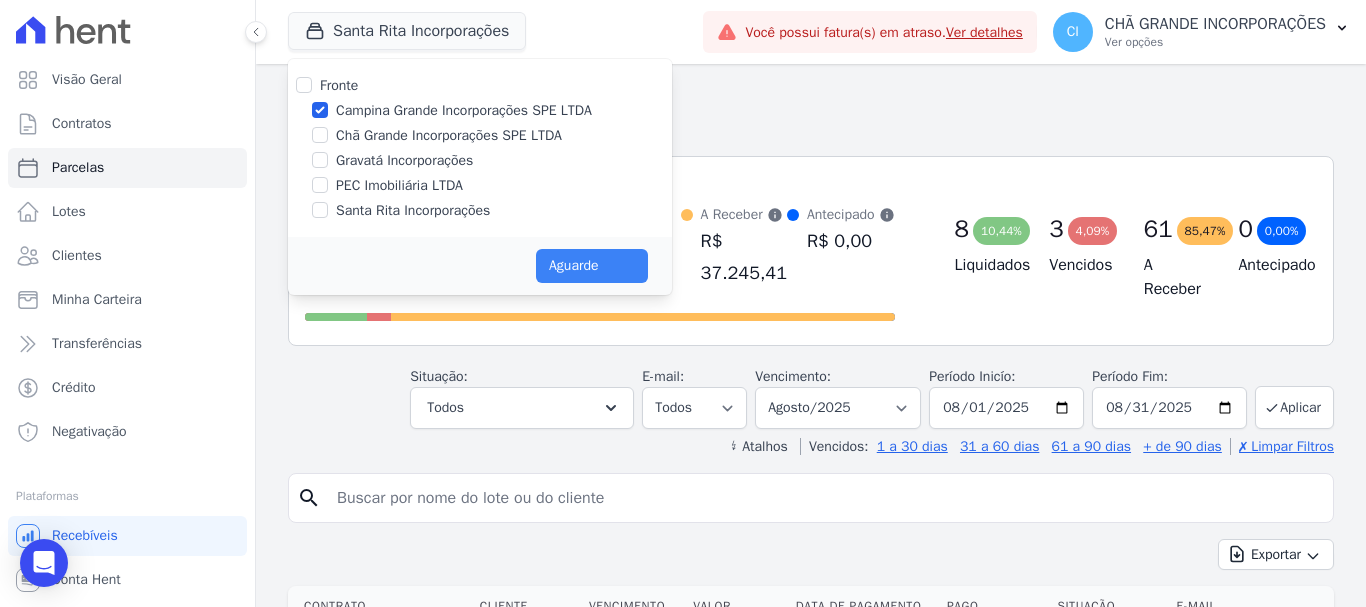 select 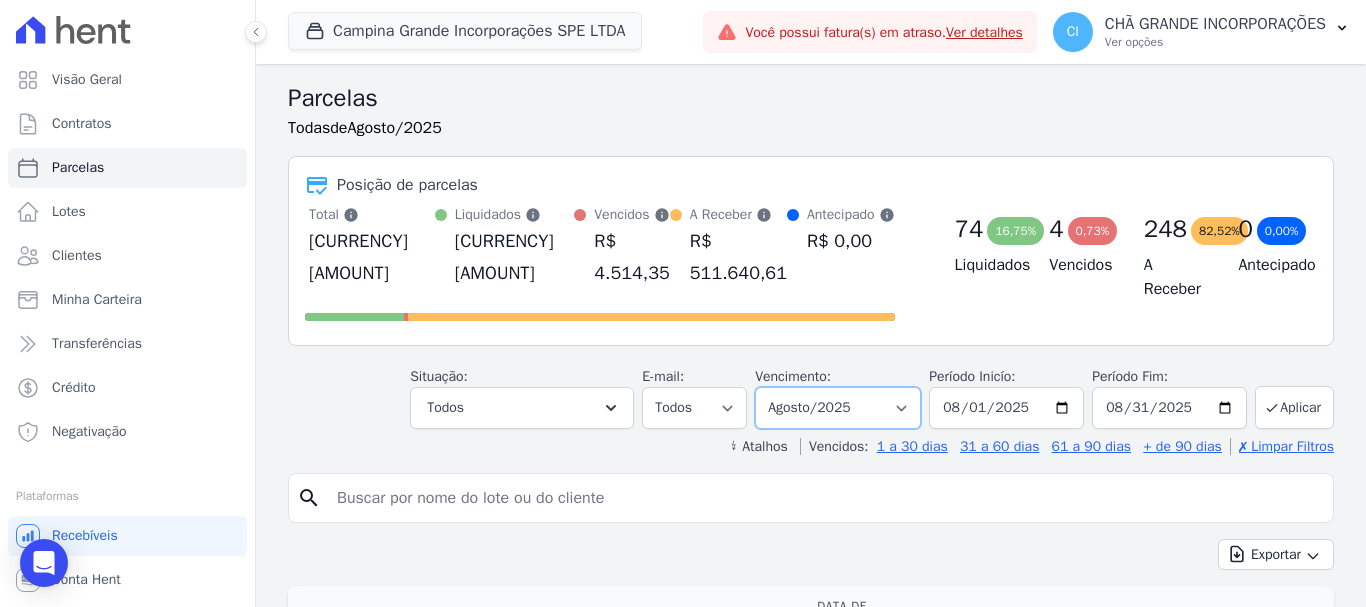click on "[FILTER] [MONTH]" at bounding box center [838, 408] 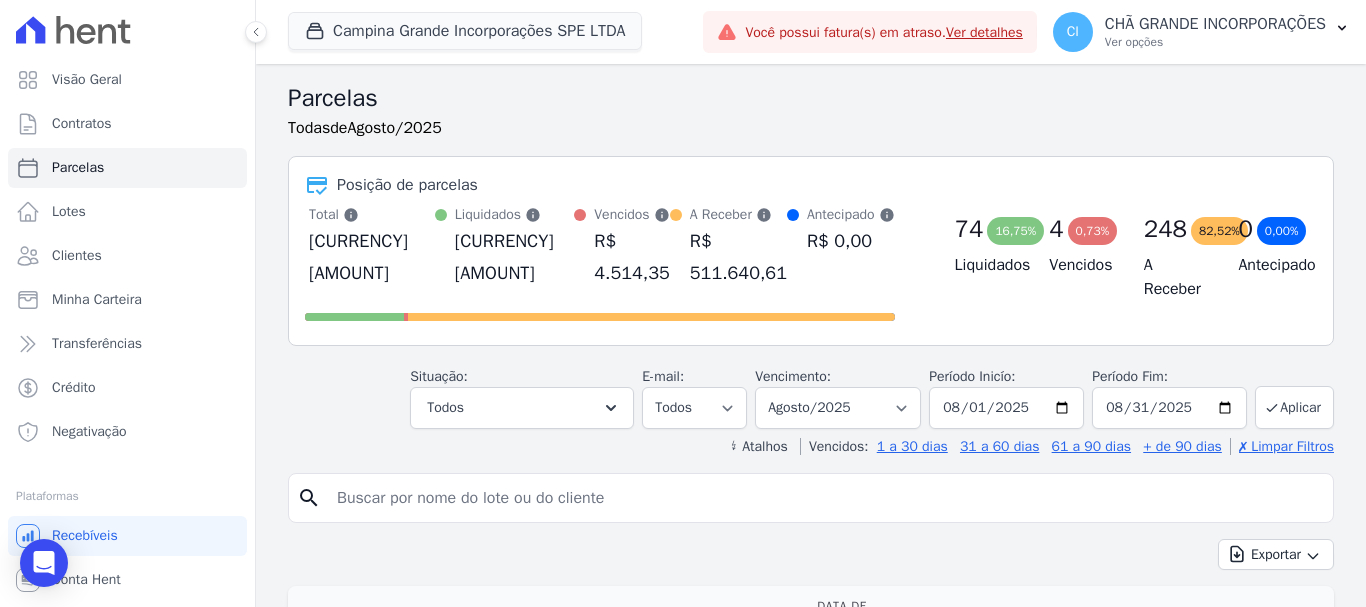 click at bounding box center [825, 498] 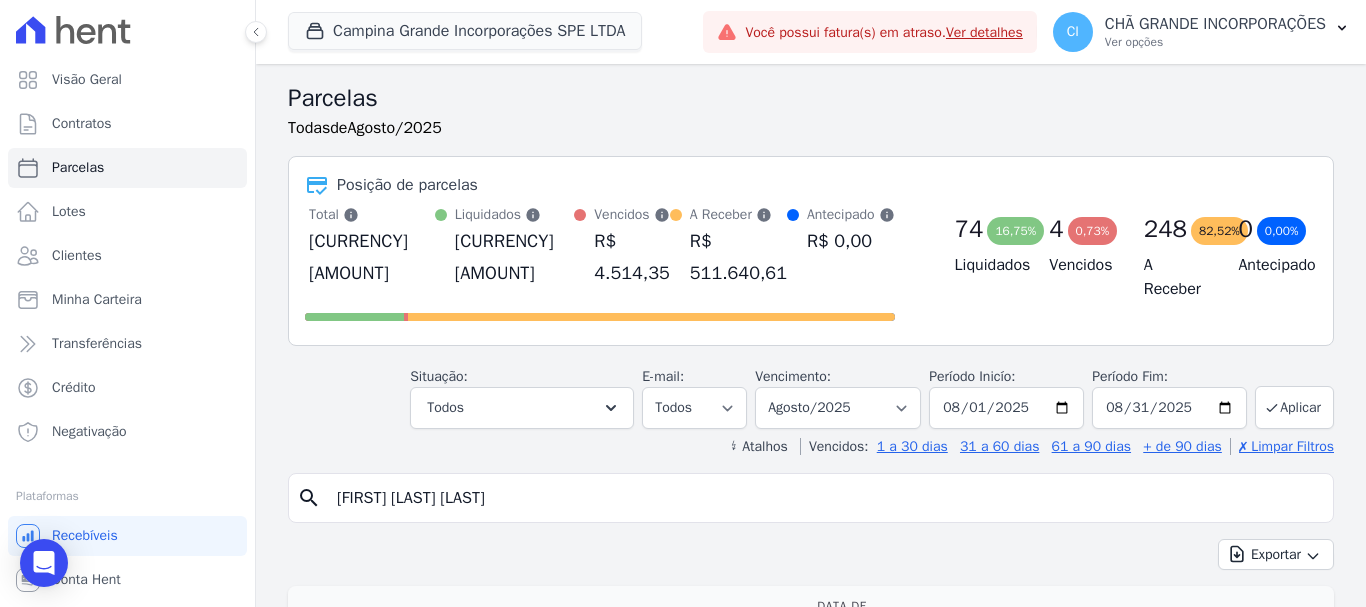 type on "[FIRST] [LAST] [LAST]" 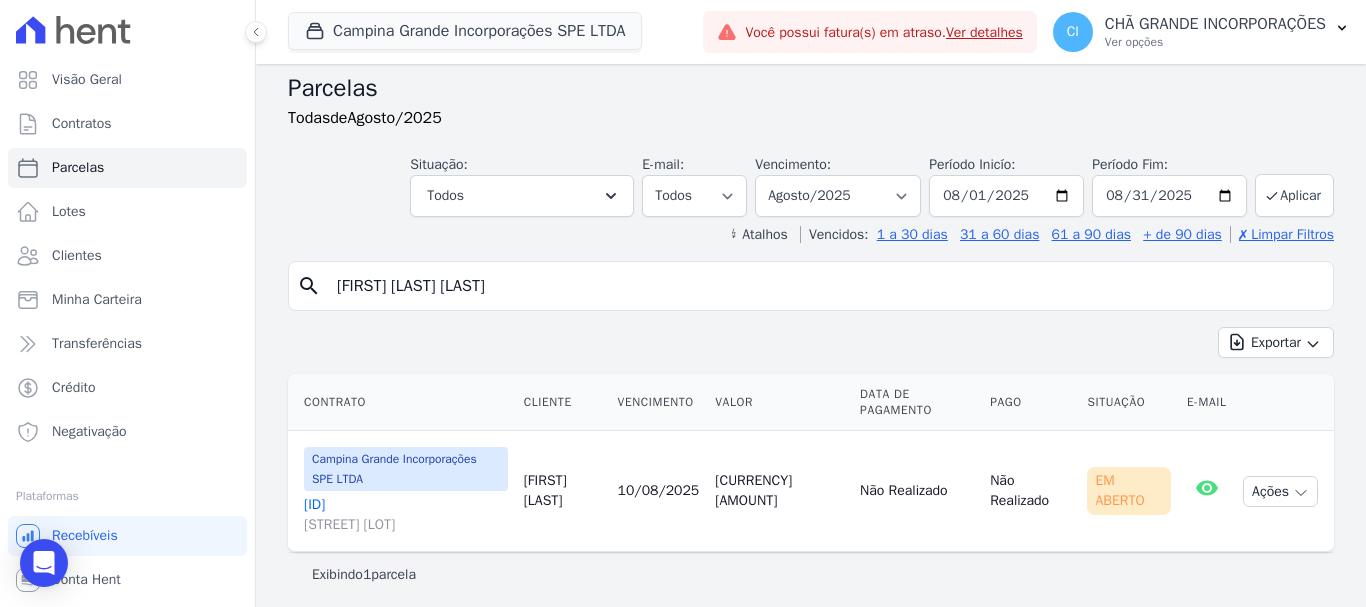 scroll, scrollTop: 16, scrollLeft: 0, axis: vertical 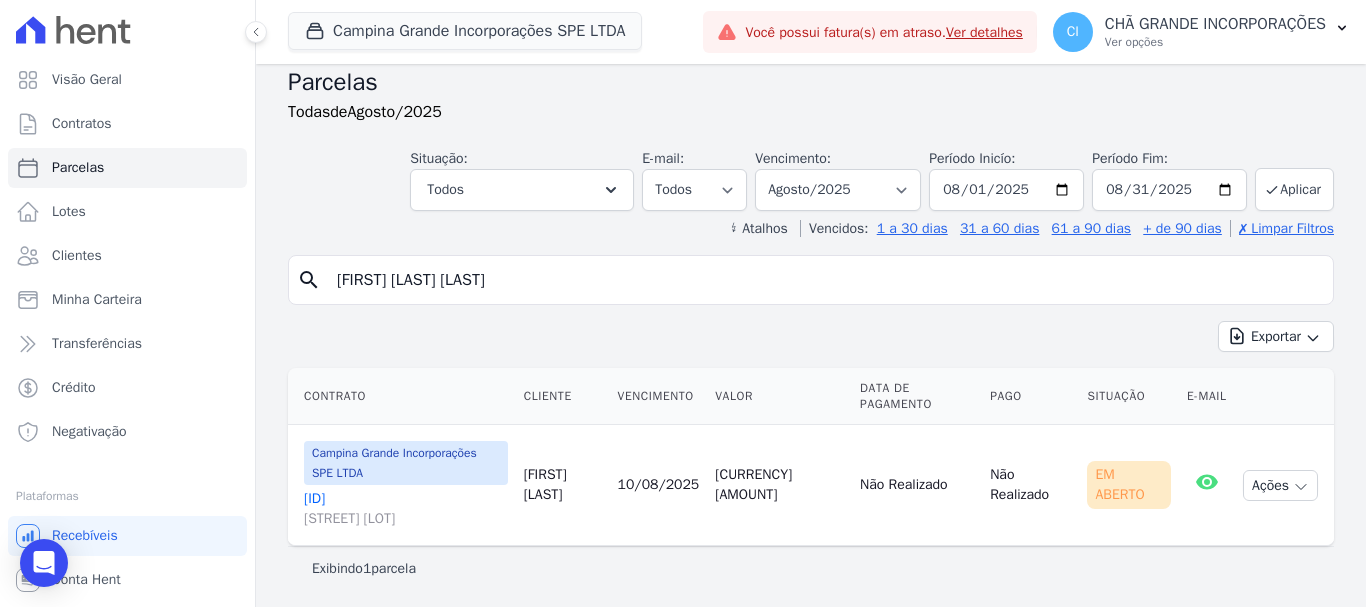 click on "[ID]
[STREET] [LOT]" at bounding box center (406, 509) 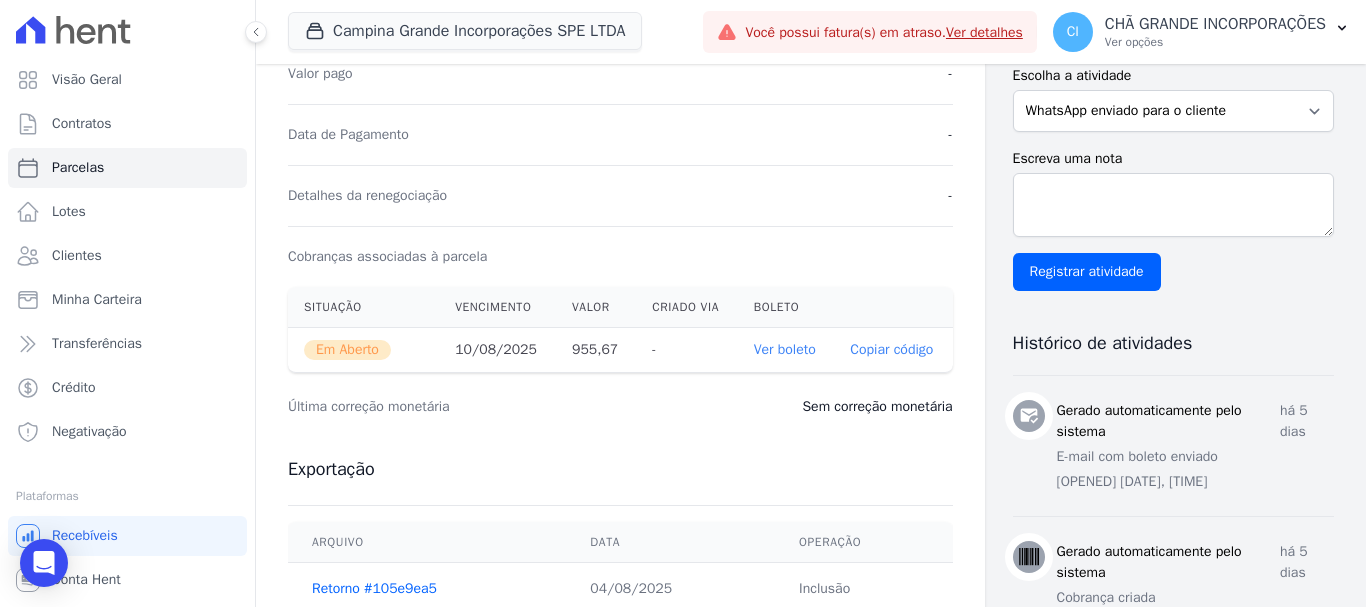 scroll, scrollTop: 500, scrollLeft: 0, axis: vertical 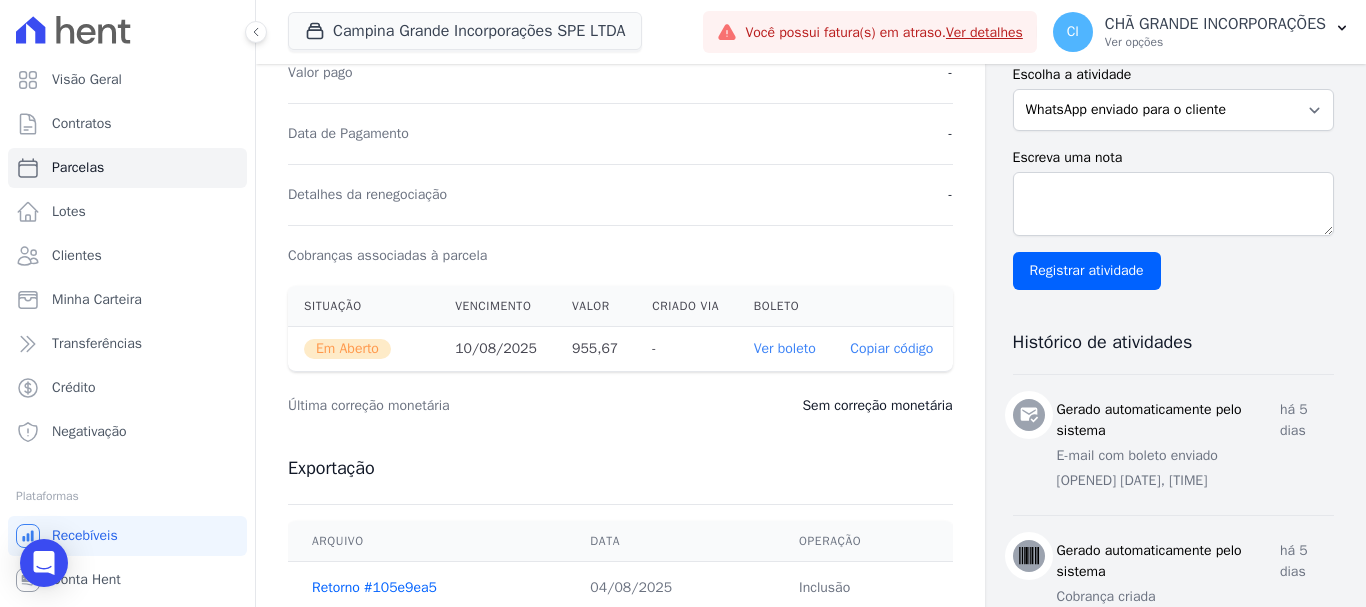 click on "Ver boleto" at bounding box center (785, 348) 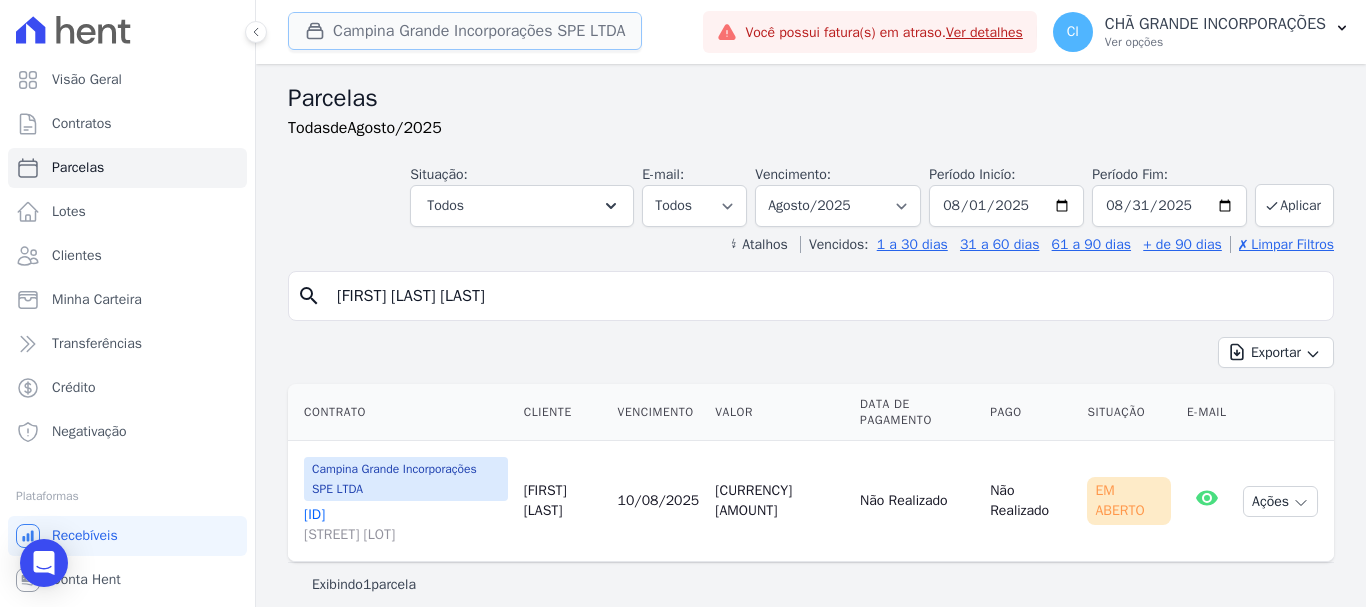 click on "Campina Grande Incorporações SPE LTDA" at bounding box center (465, 31) 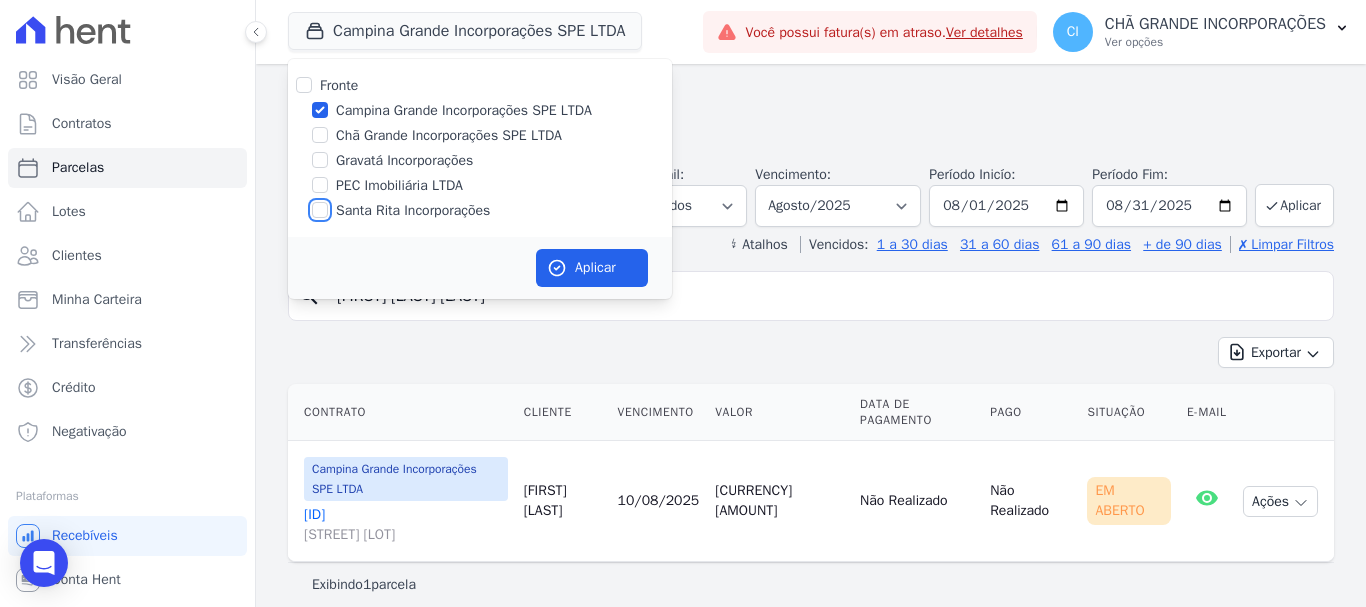 click on "Santa Rita Incorporações" at bounding box center (320, 210) 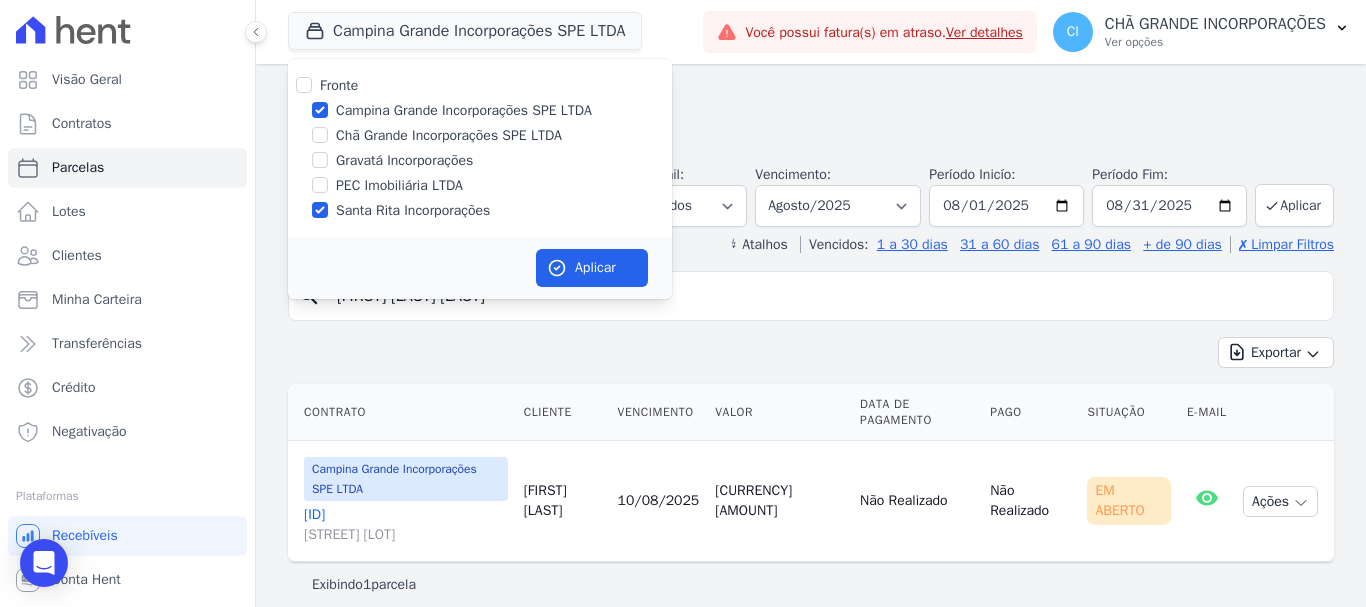 click at bounding box center (320, 110) 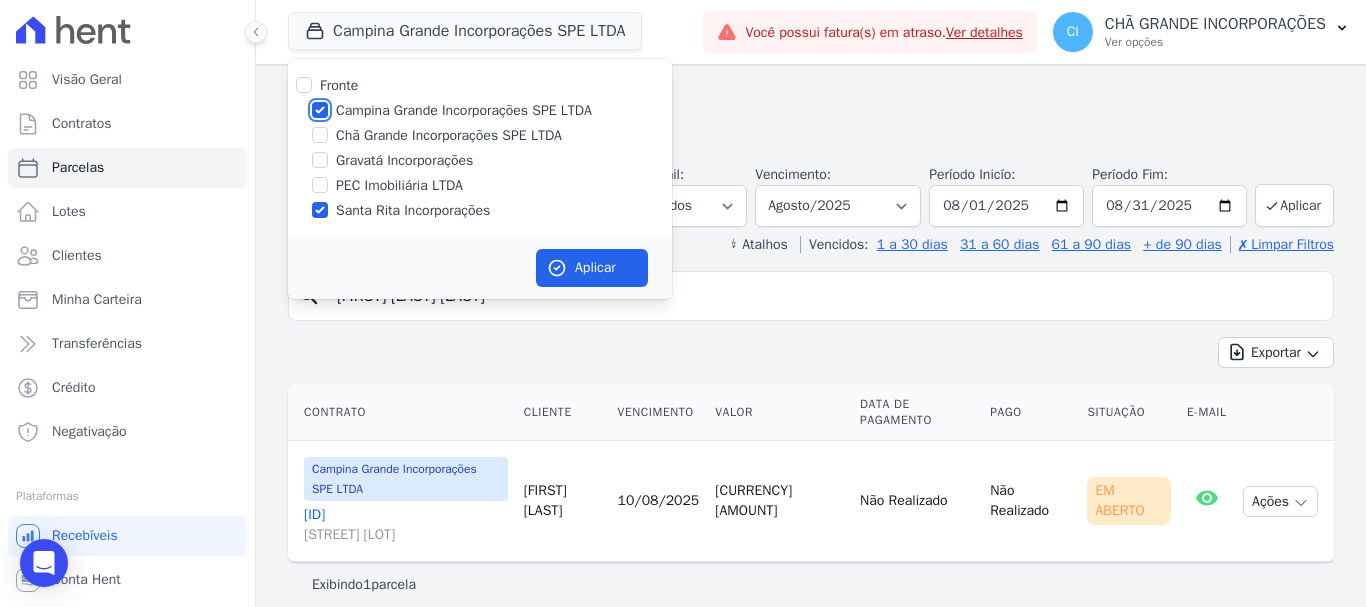 click on "Campina Grande Incorporações SPE LTDA" at bounding box center (320, 110) 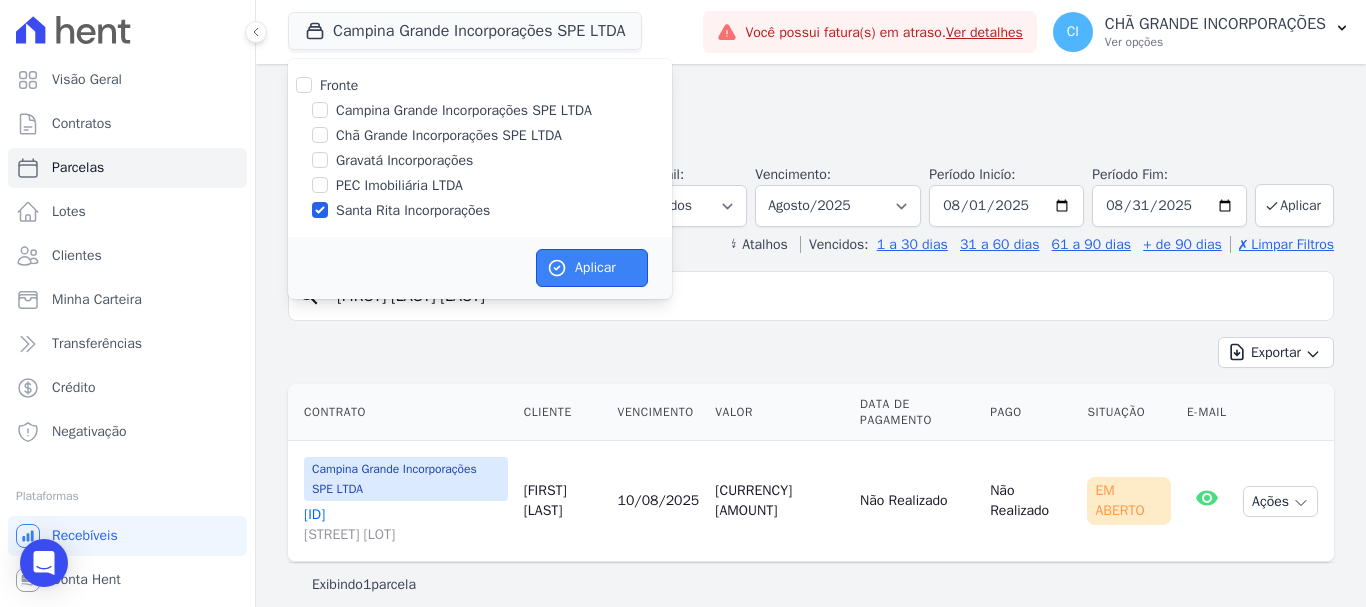 click on "Aplicar" at bounding box center [592, 268] 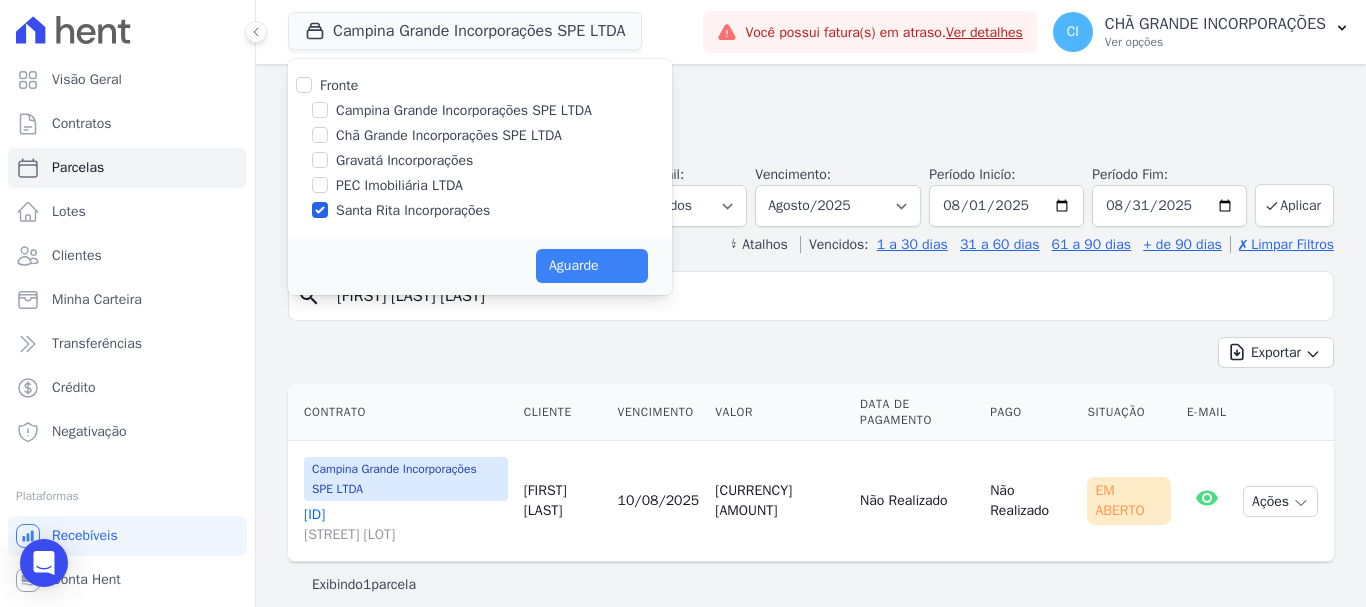 select 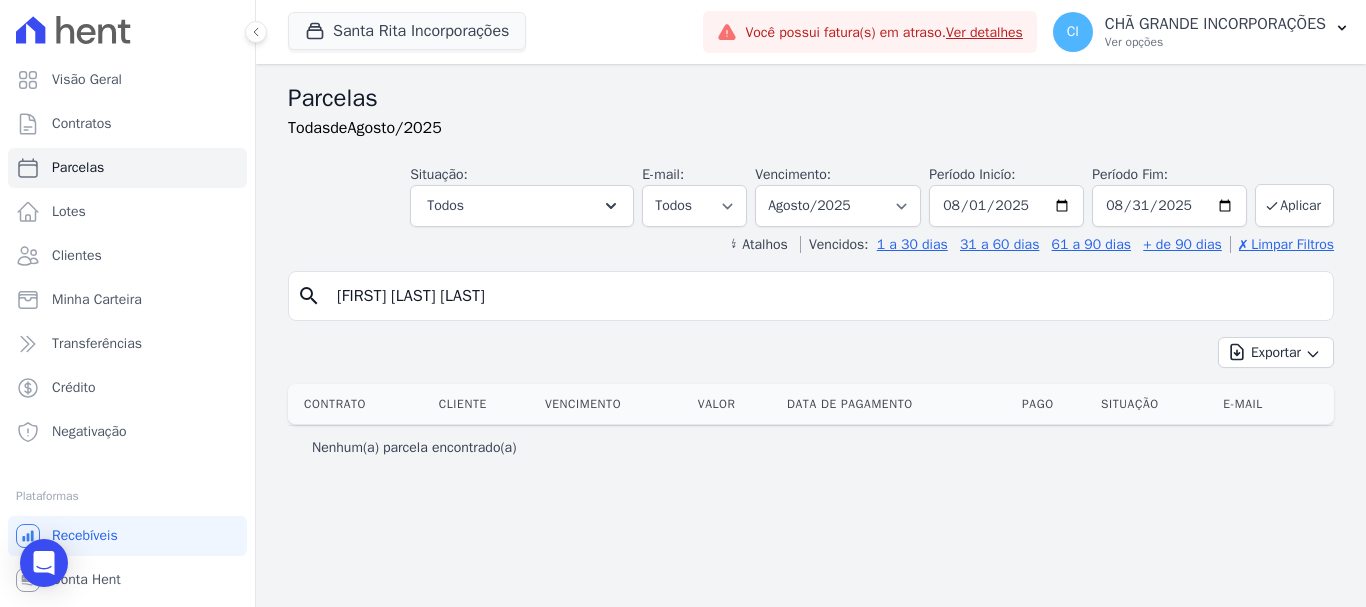 click on "[FIRST] [LAST] [LAST]" at bounding box center [825, 296] 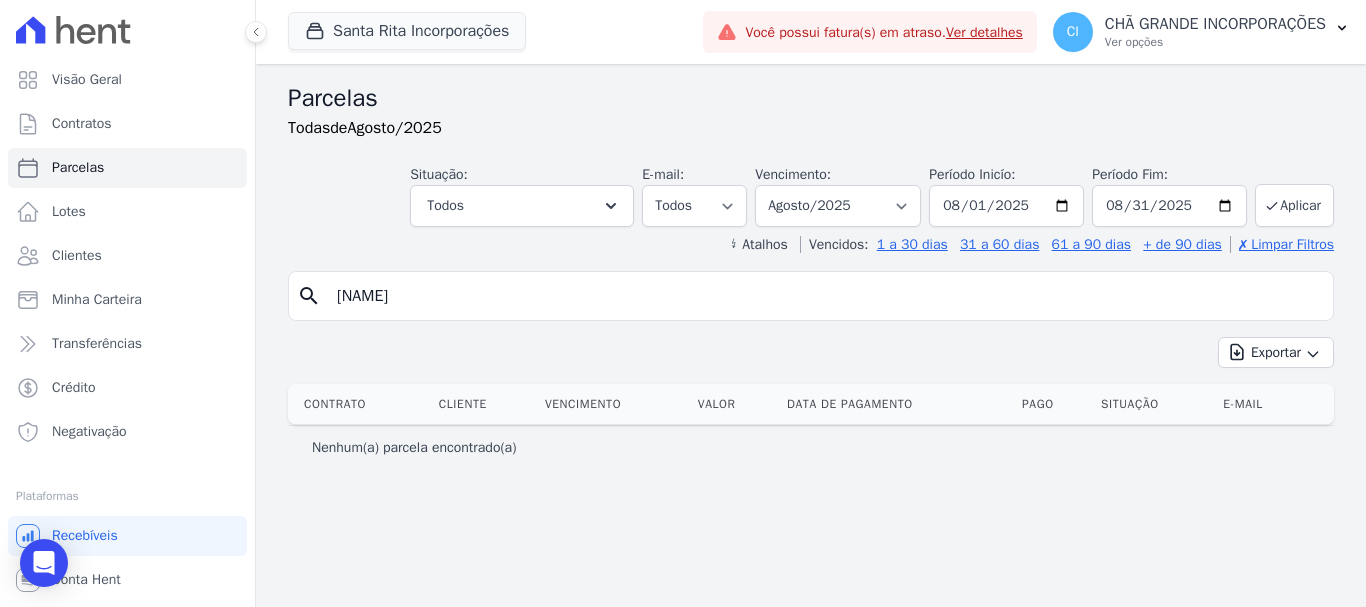type on "[FIRST] [LAST] [LAST]" 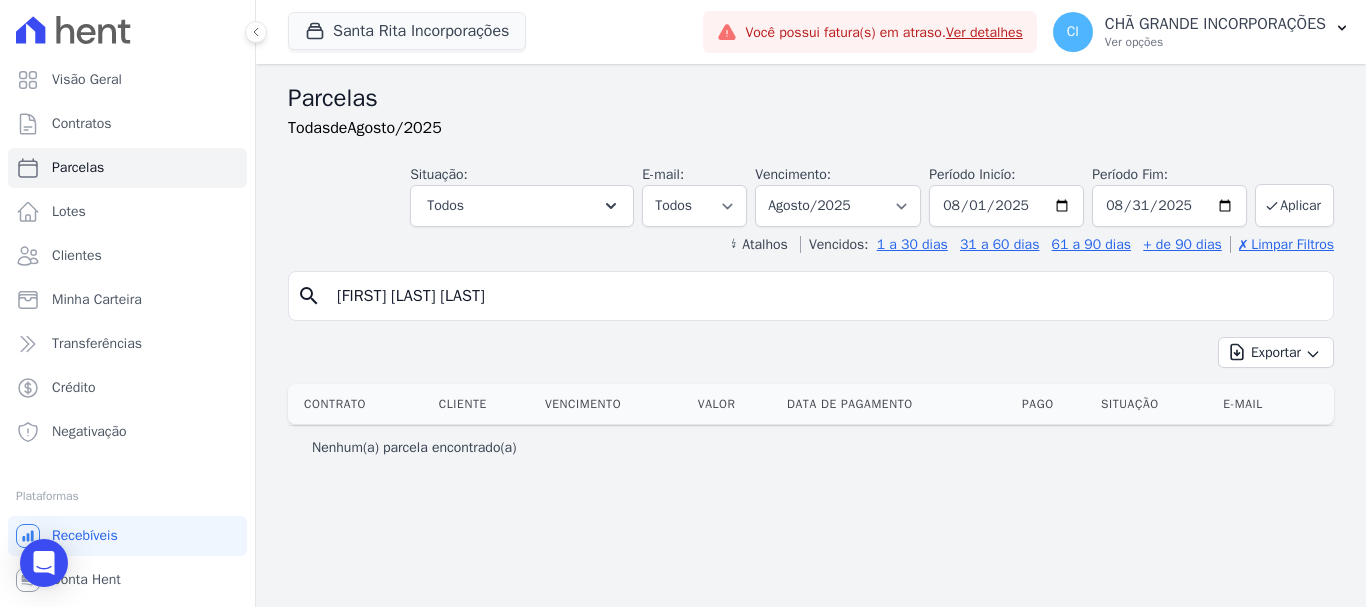 select 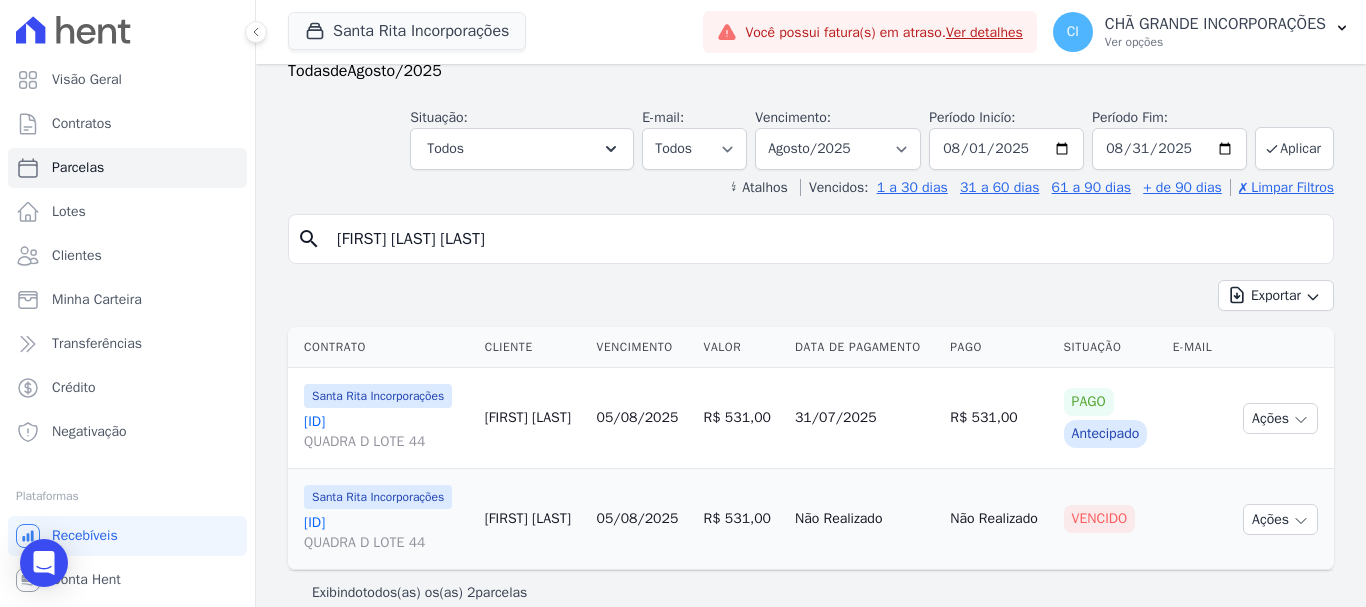 scroll, scrollTop: 81, scrollLeft: 0, axis: vertical 